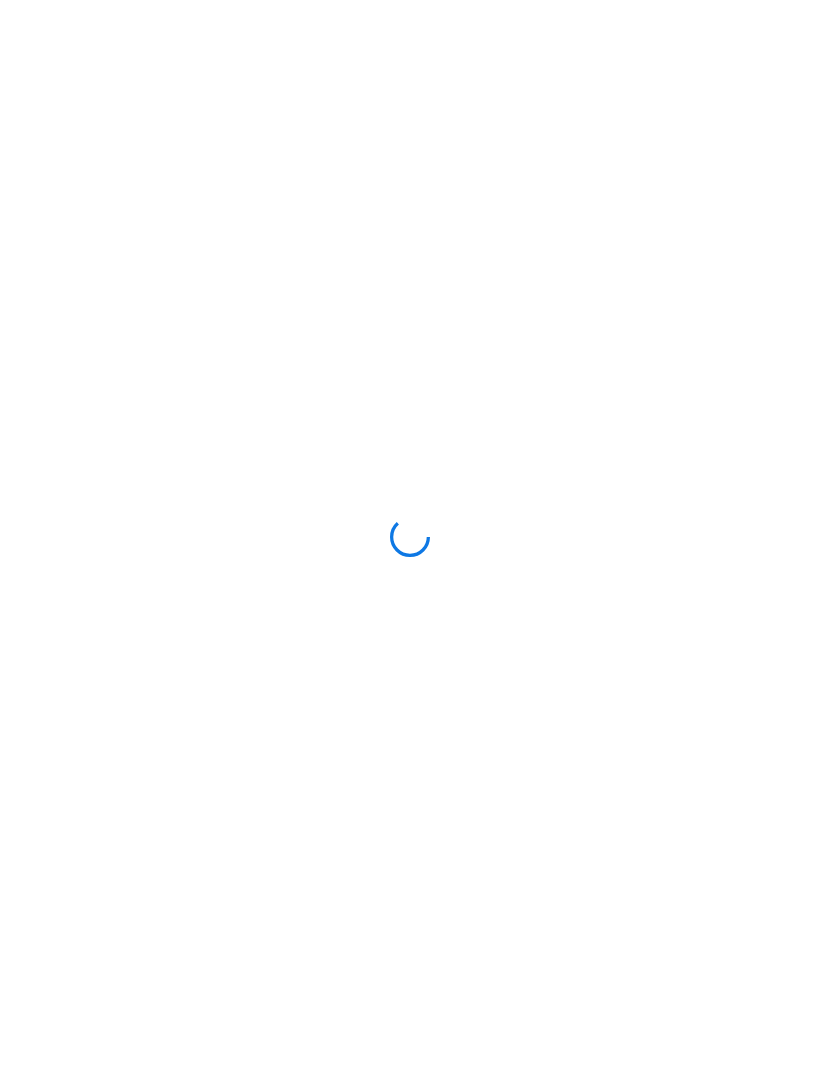 scroll, scrollTop: 0, scrollLeft: 0, axis: both 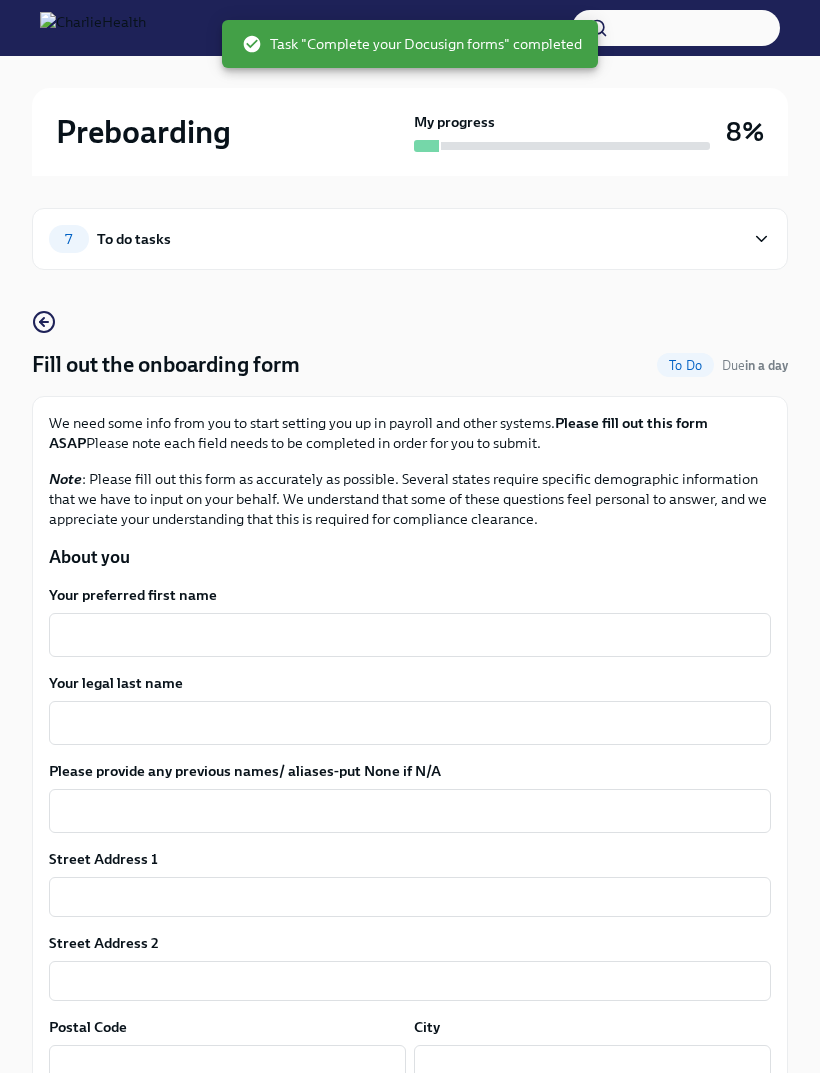 click on "Your preferred first name" at bounding box center (410, 635) 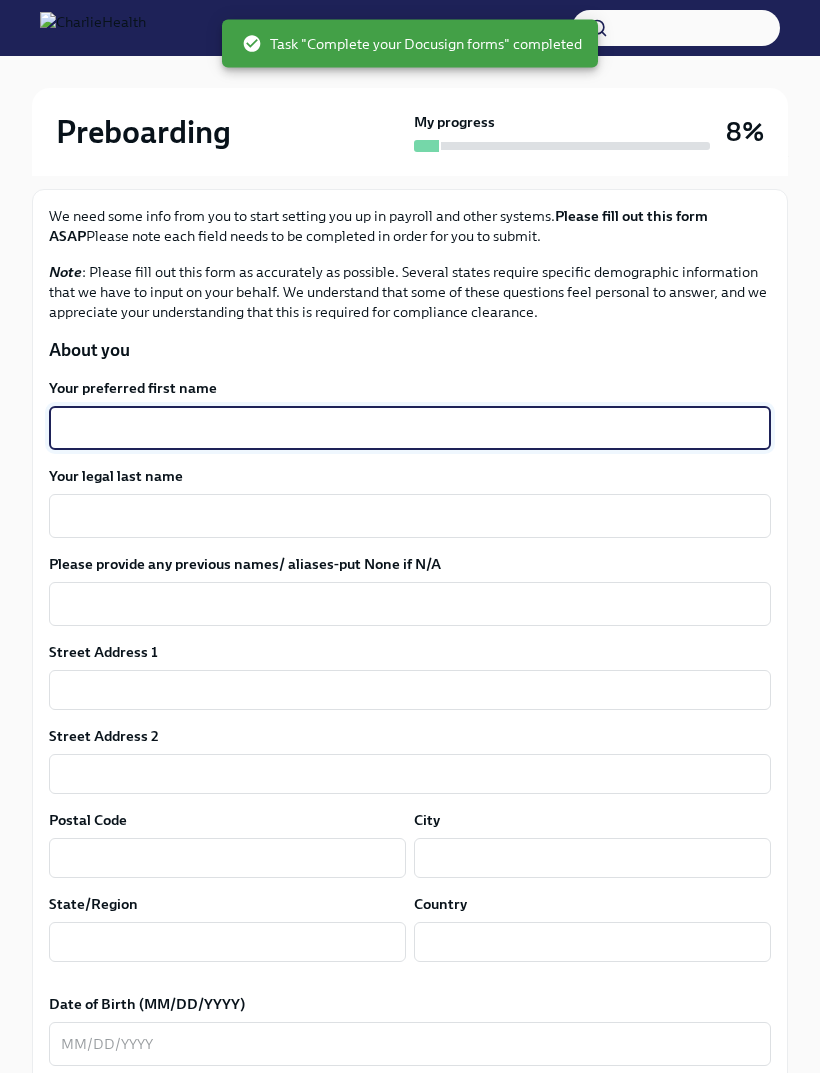 scroll, scrollTop: 207, scrollLeft: 0, axis: vertical 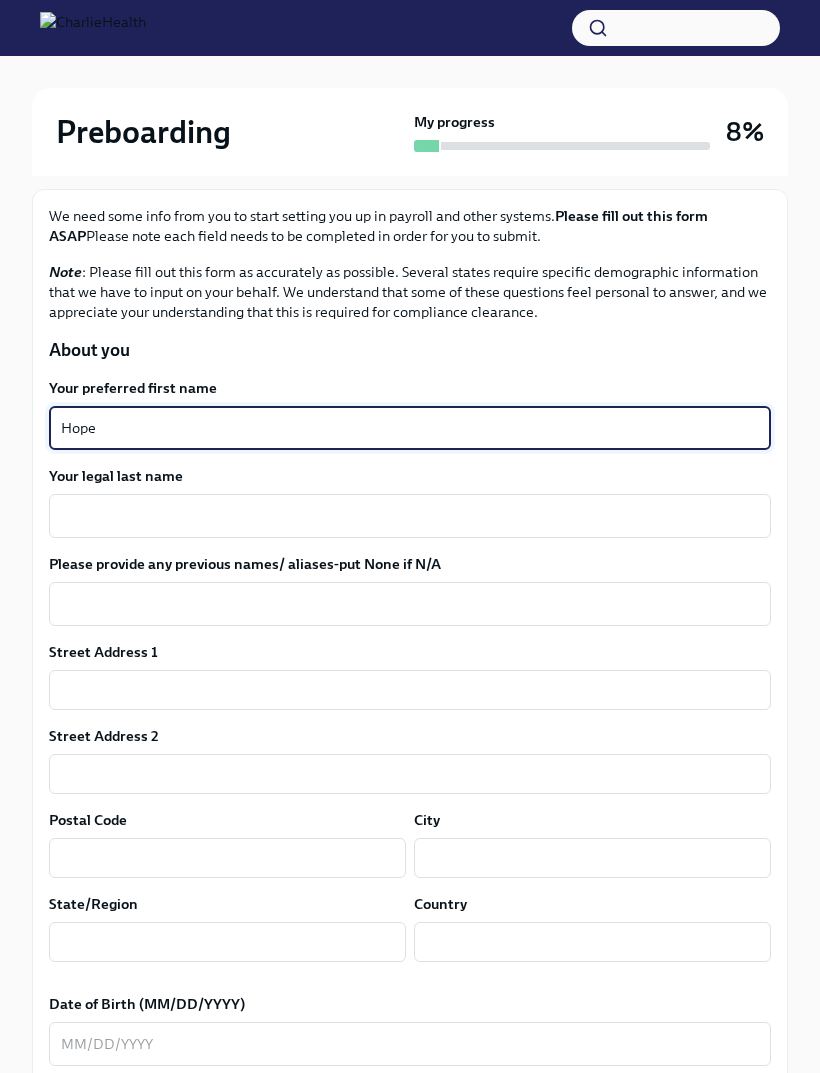type on "Hope" 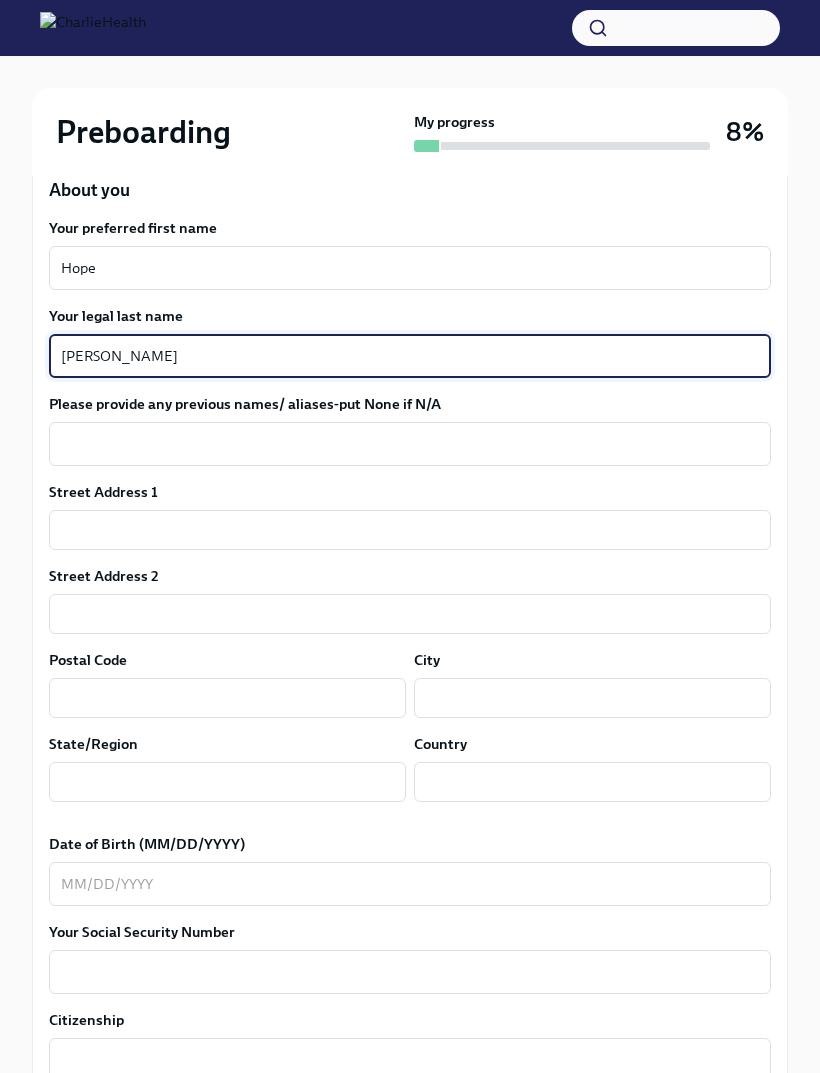 scroll, scrollTop: 368, scrollLeft: 0, axis: vertical 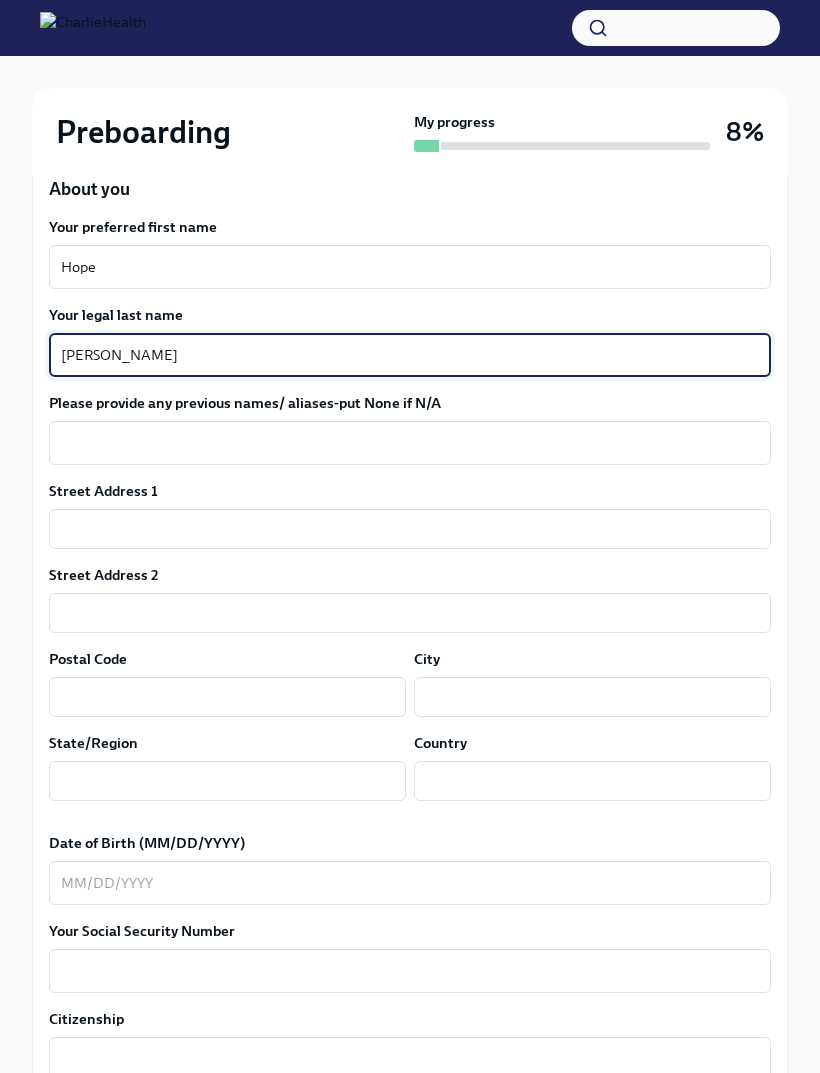 type on "[PERSON_NAME]" 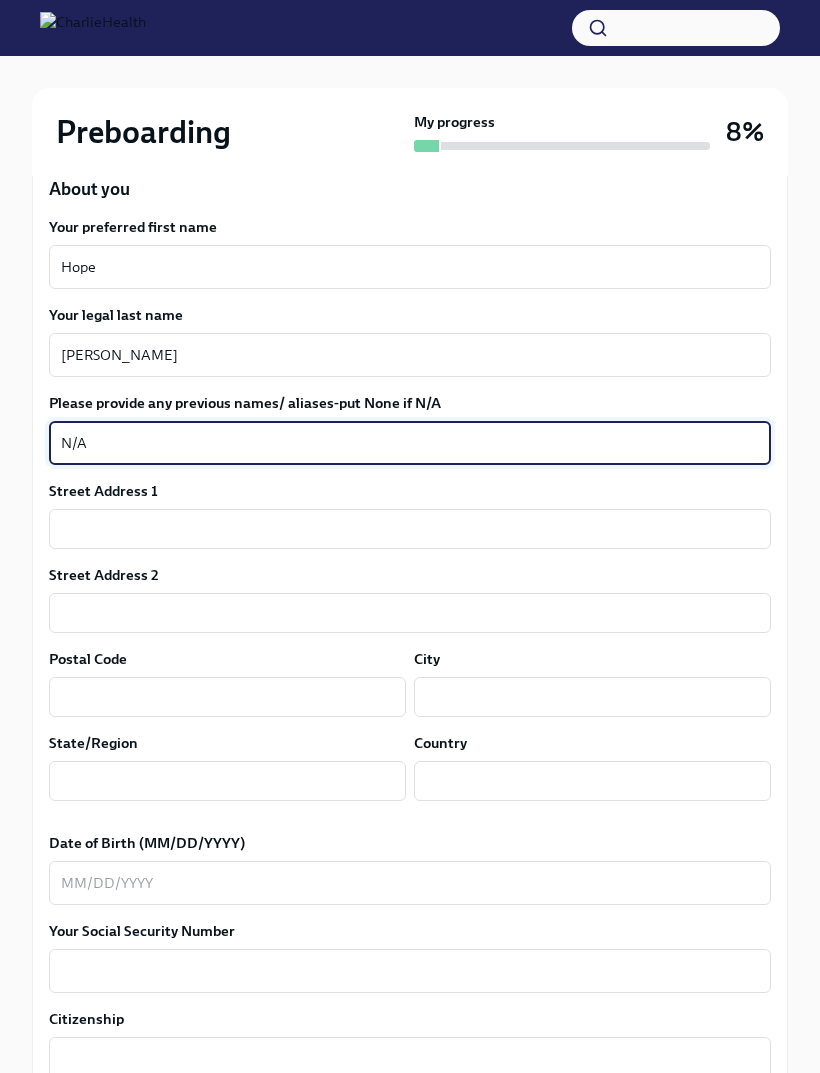 type on "N/A" 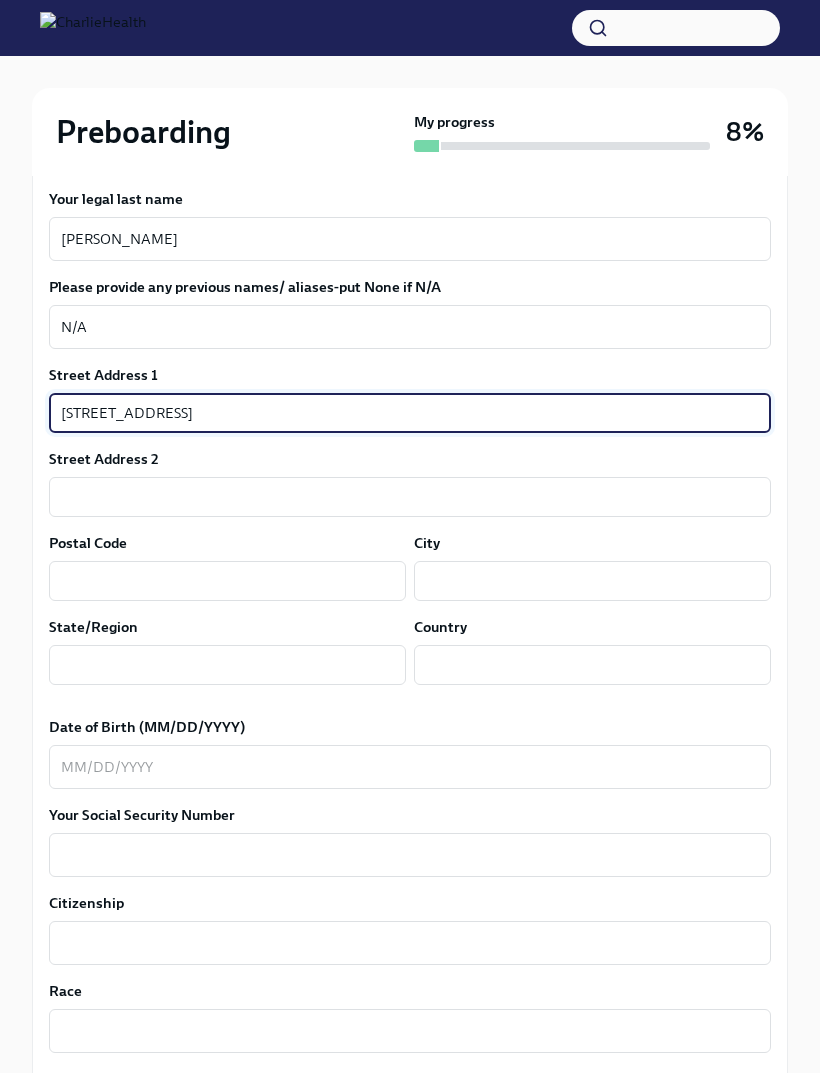 scroll, scrollTop: 484, scrollLeft: 0, axis: vertical 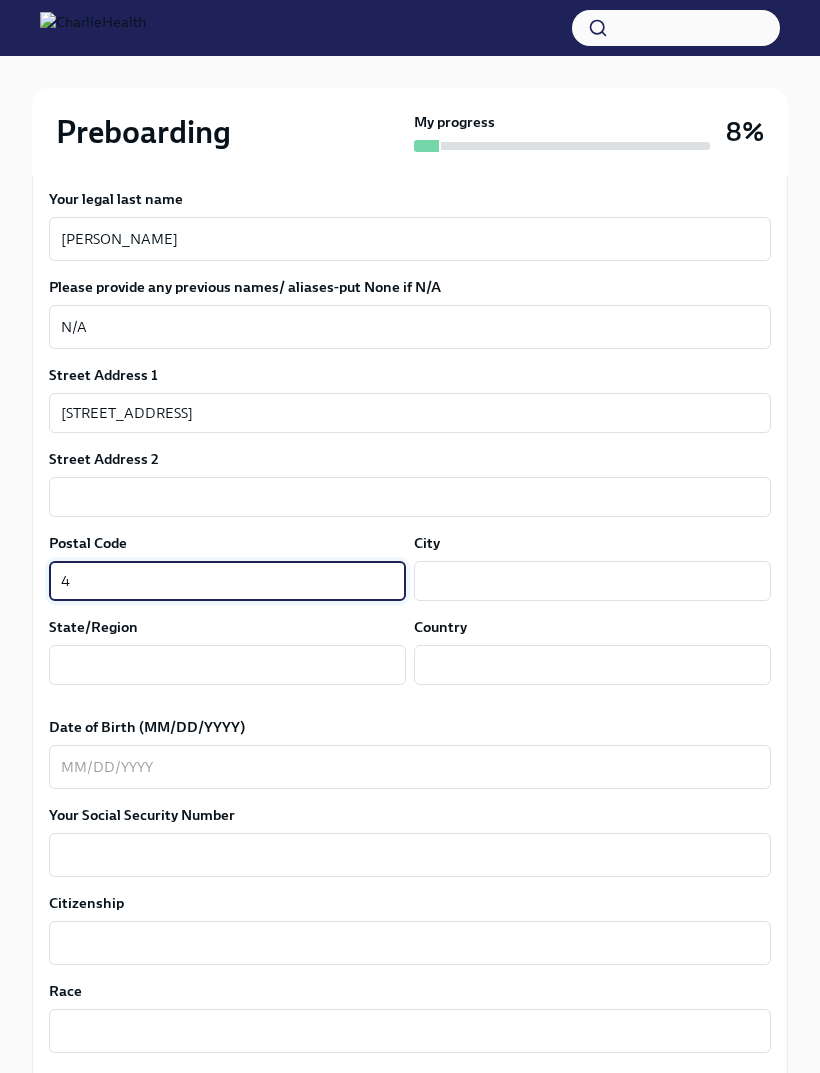 type on "4" 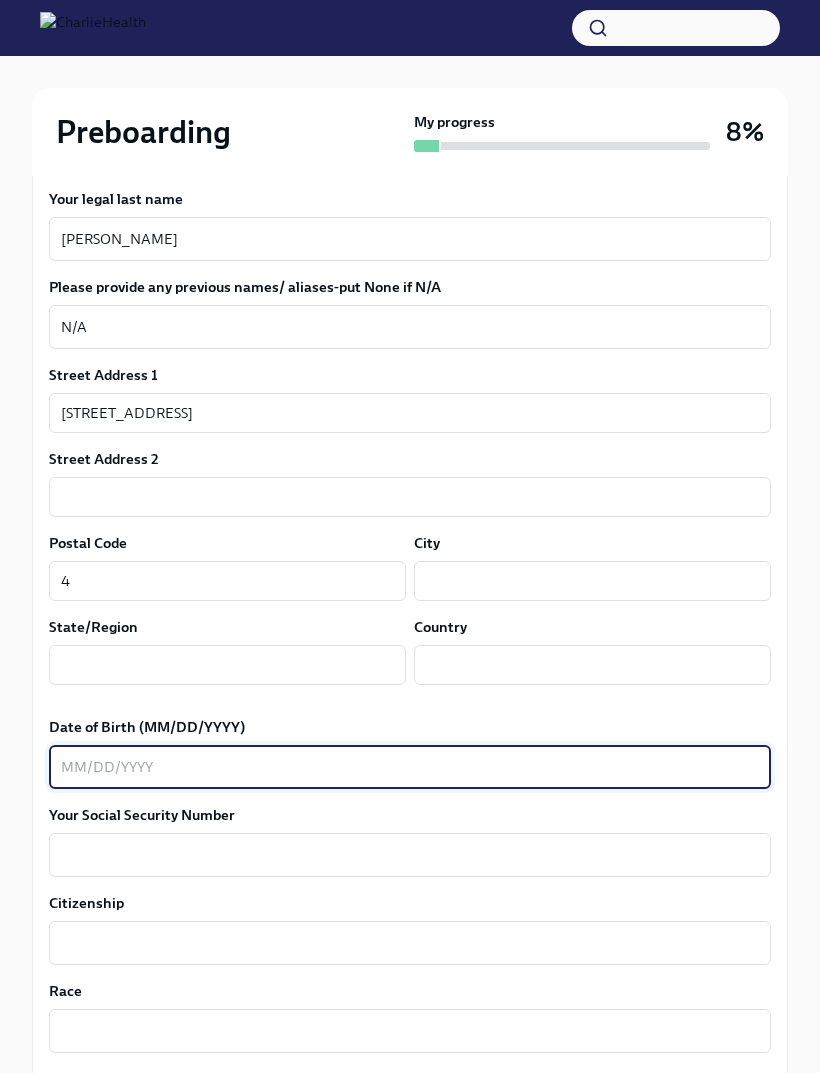 type on "P" 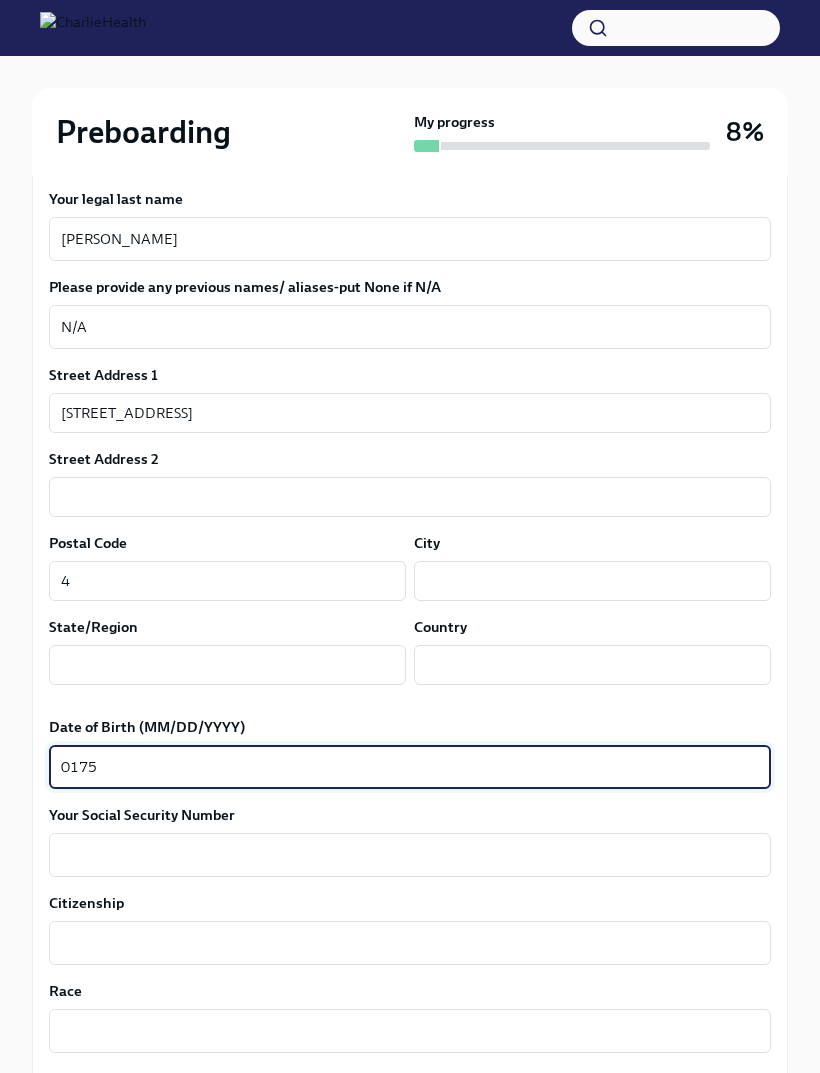 type on "0175" 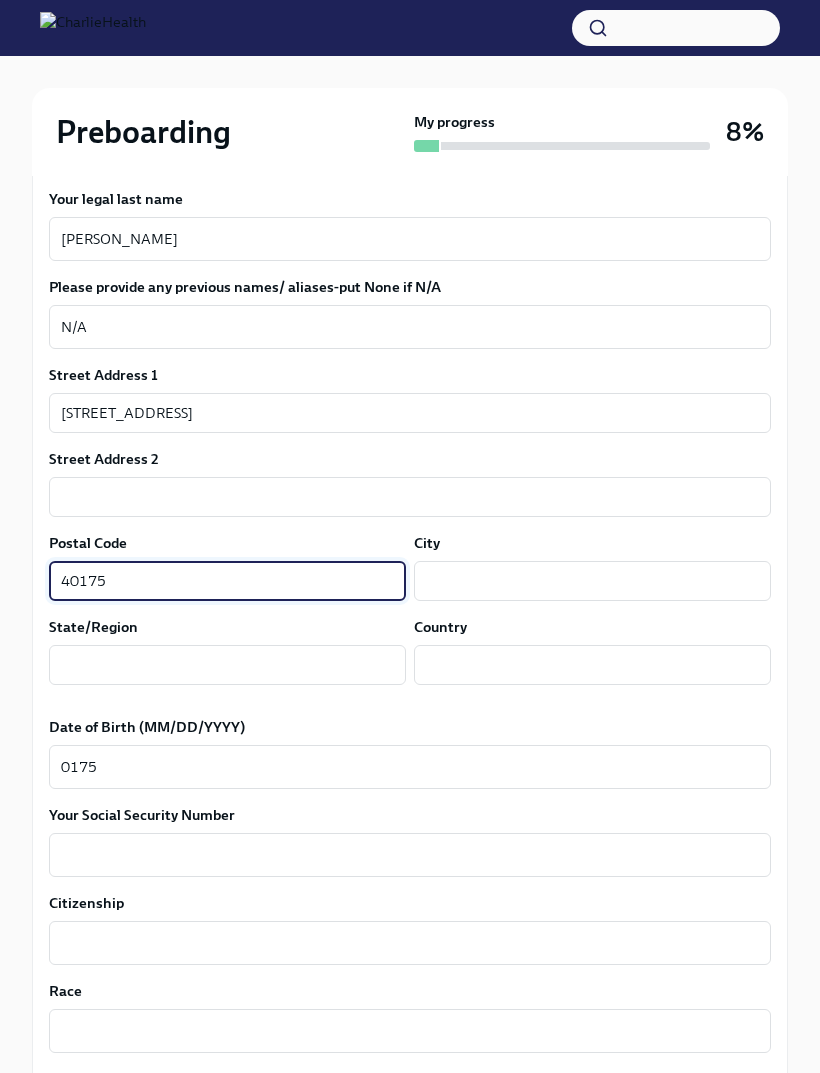 type on "40175" 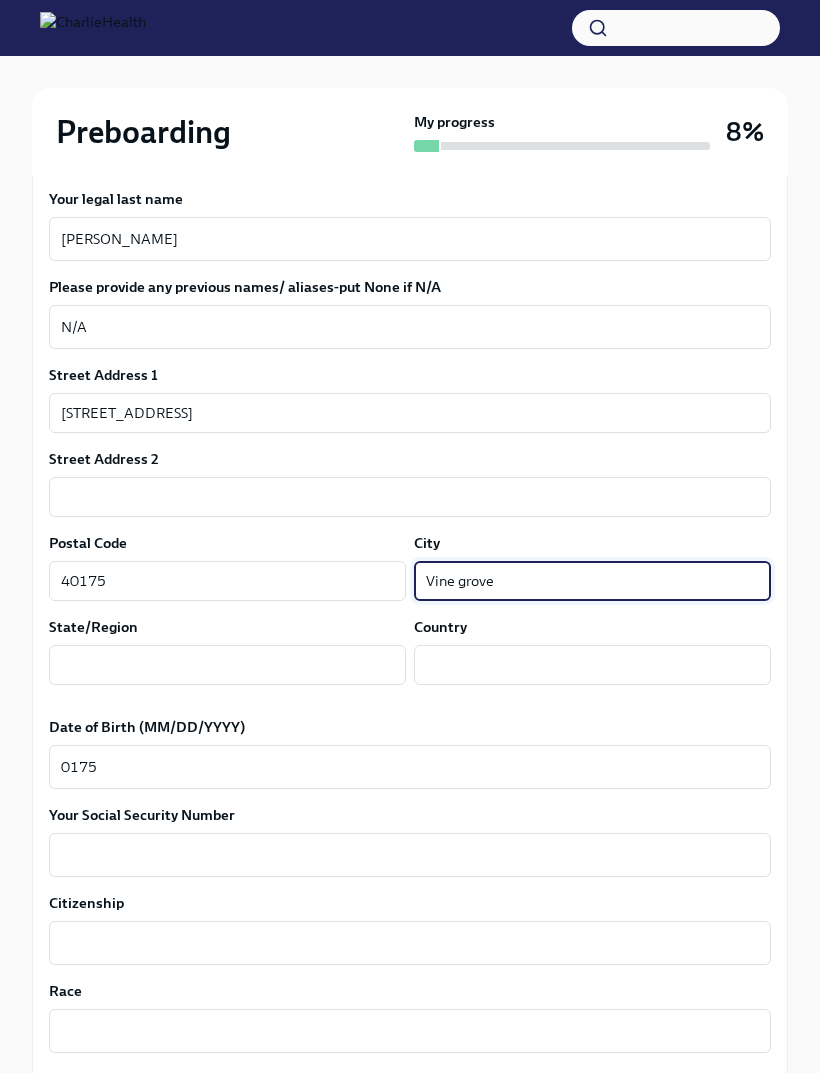 type on "Vine grove" 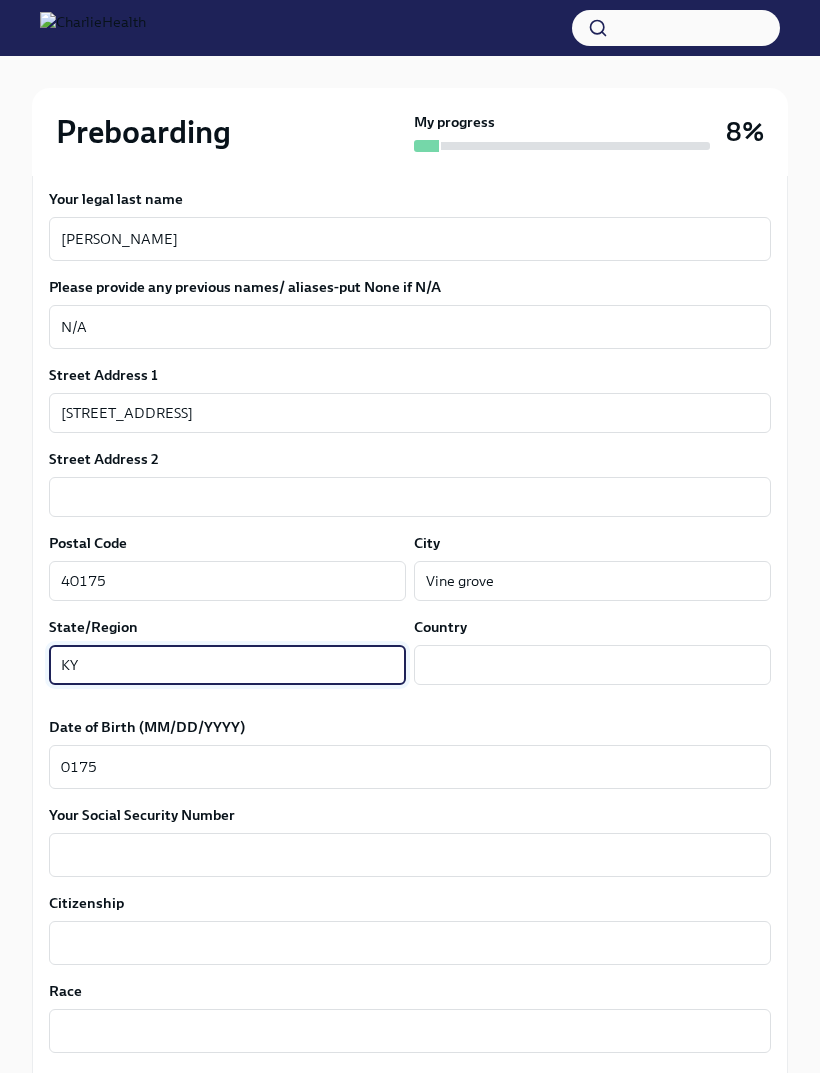 type on "KY" 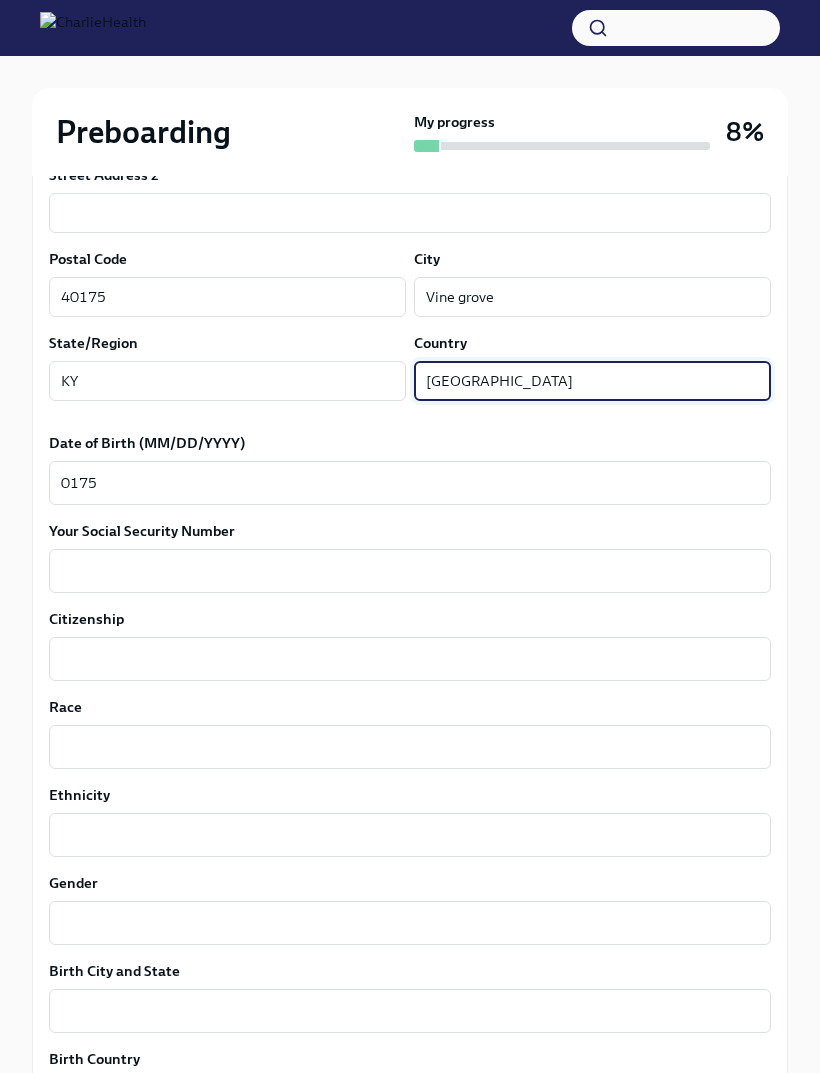 scroll, scrollTop: 768, scrollLeft: 0, axis: vertical 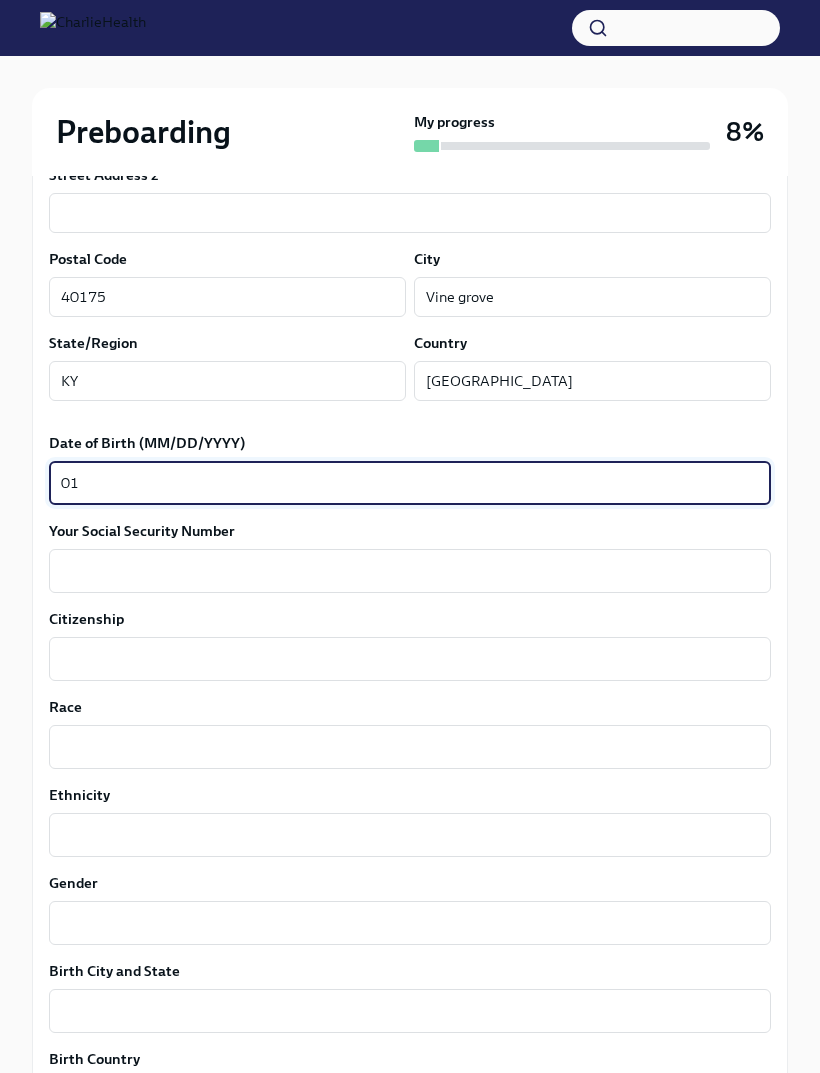 type on "0" 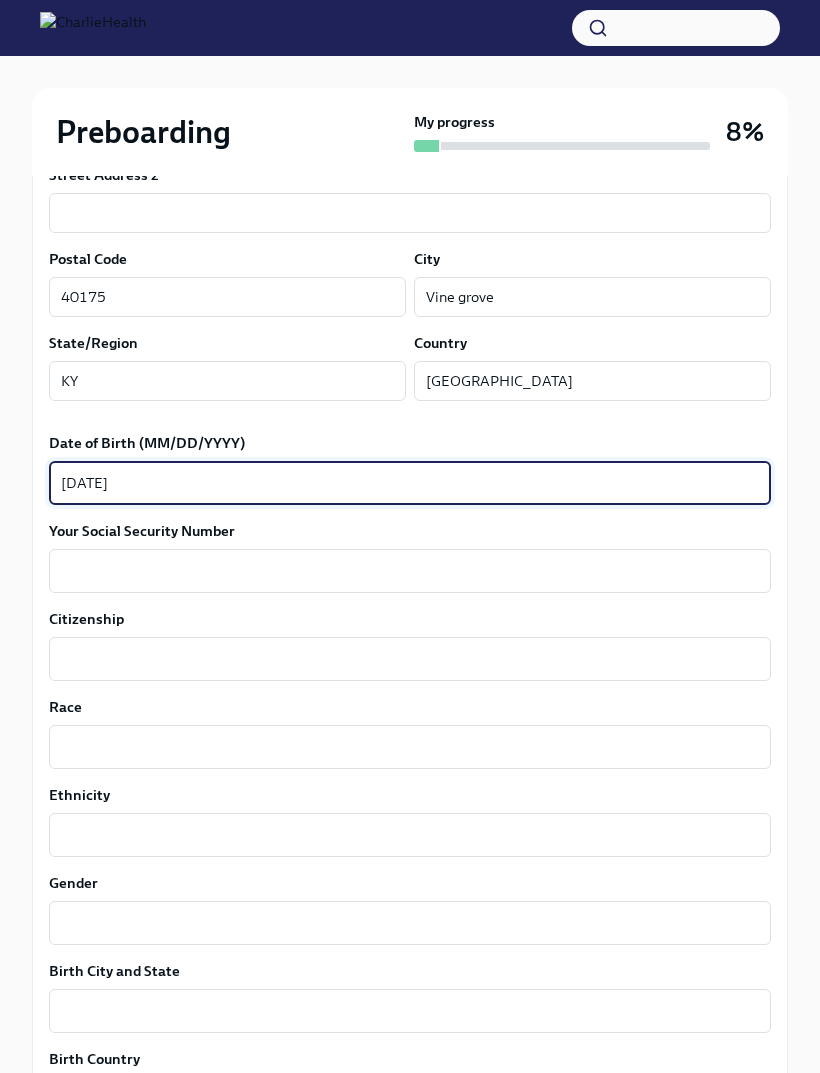 type on "[DATE]" 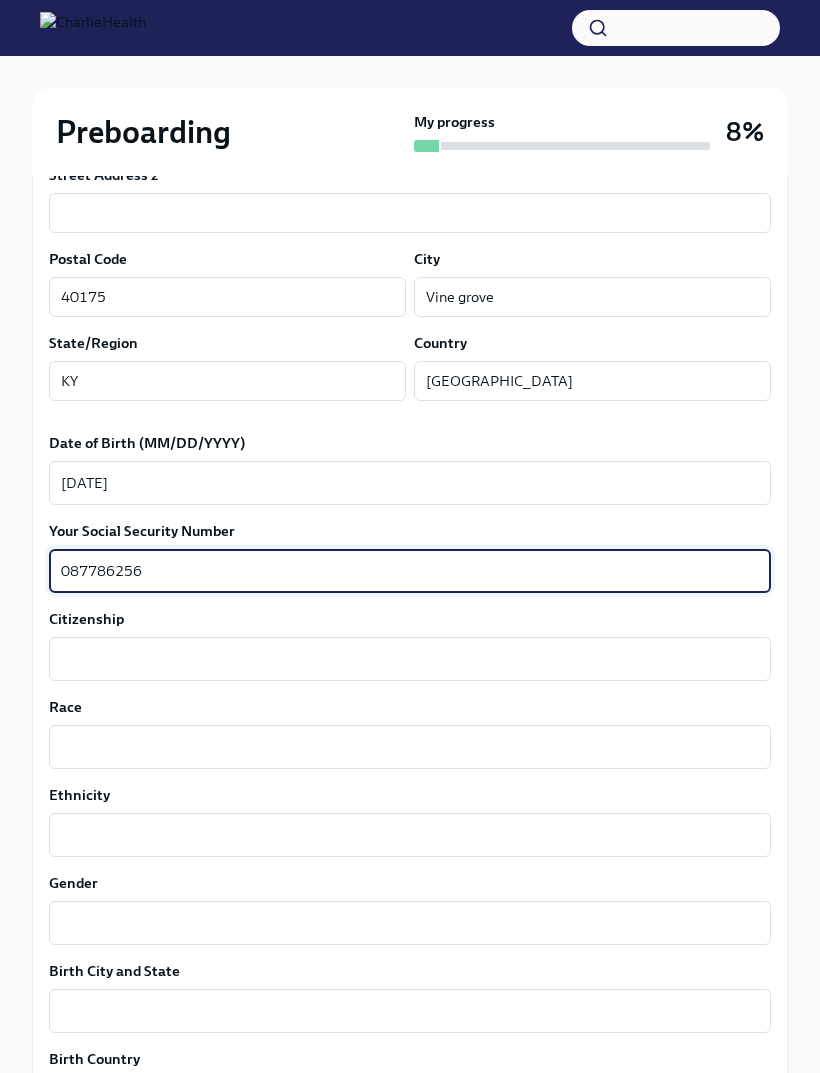 type on "087786256" 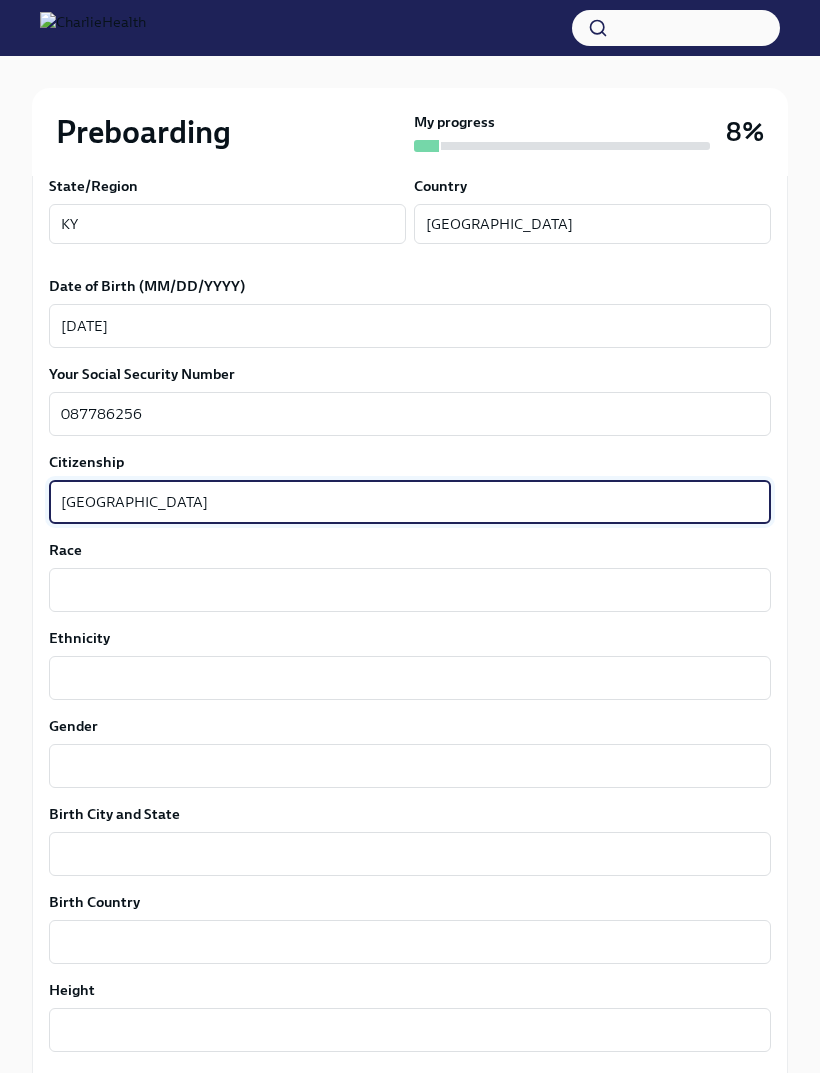 scroll, scrollTop: 929, scrollLeft: 0, axis: vertical 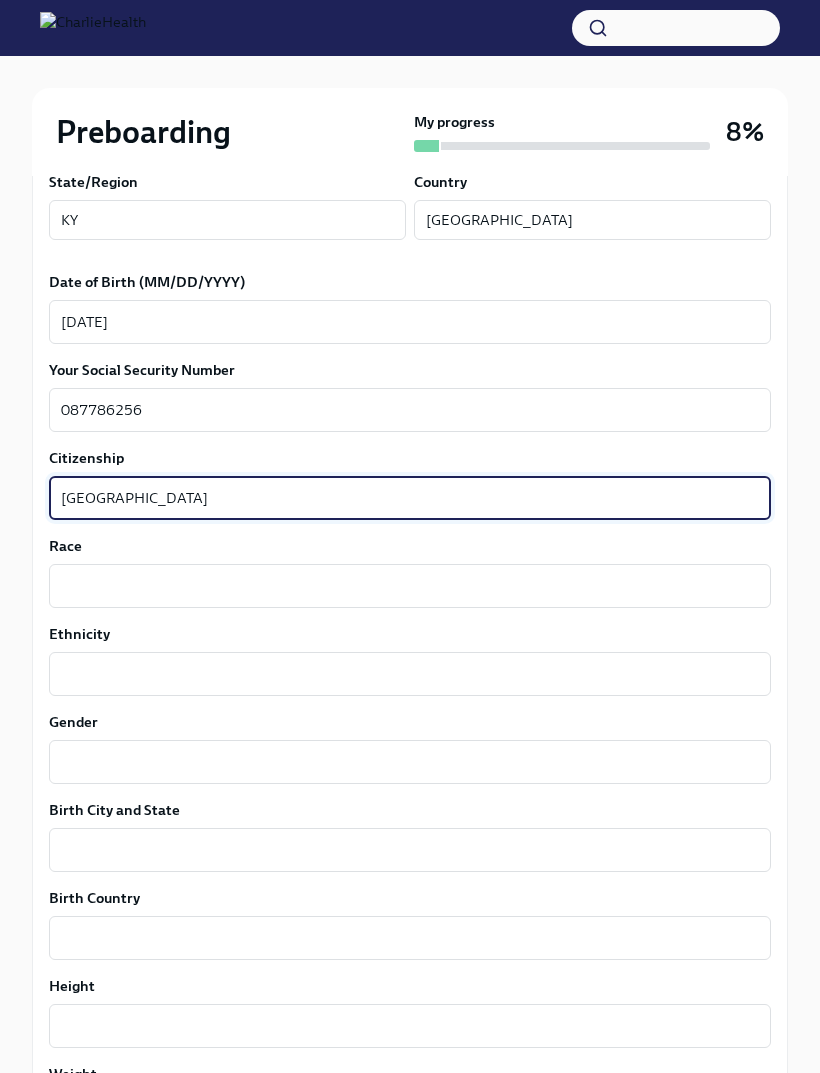 type on "[GEOGRAPHIC_DATA]" 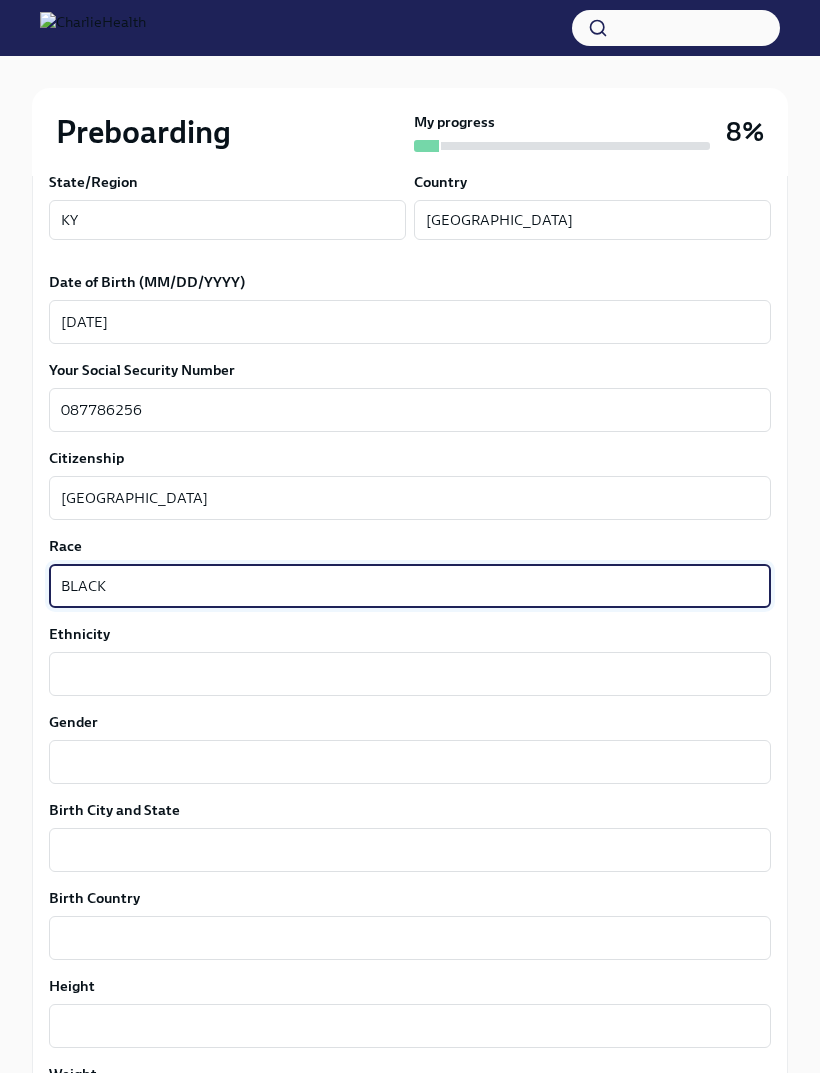 type on "BLACK" 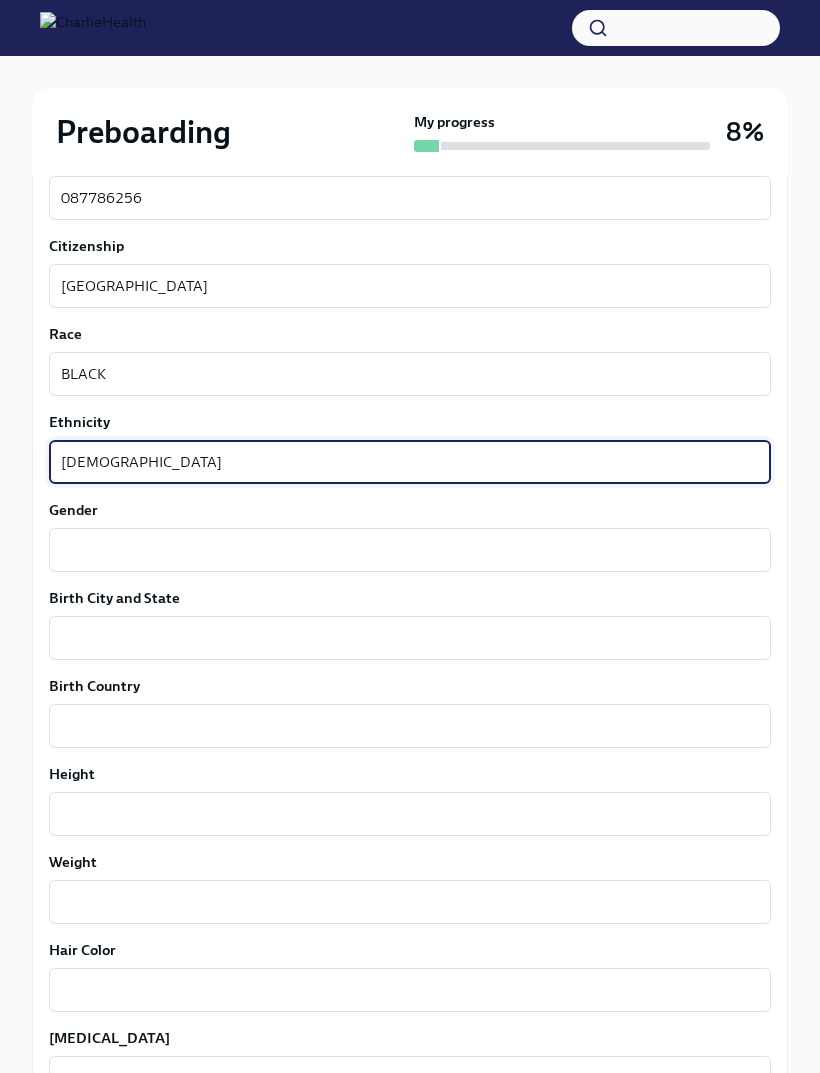 scroll, scrollTop: 1152, scrollLeft: 0, axis: vertical 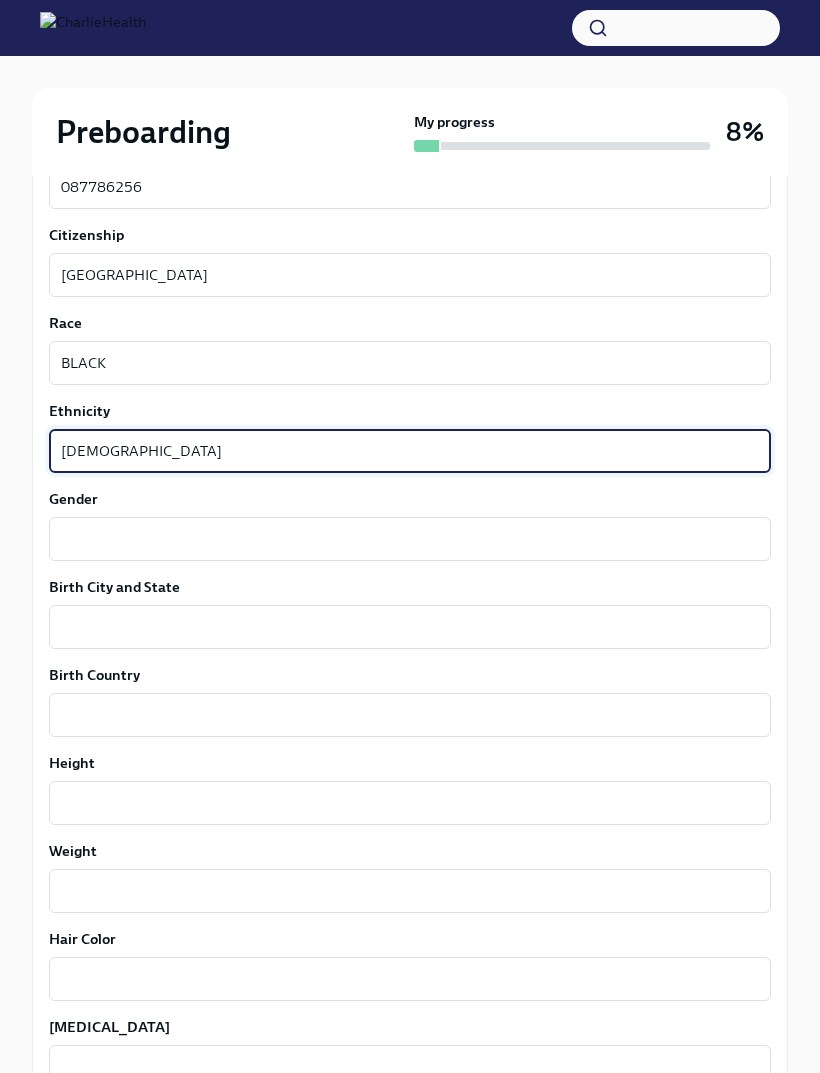type on "[DEMOGRAPHIC_DATA]" 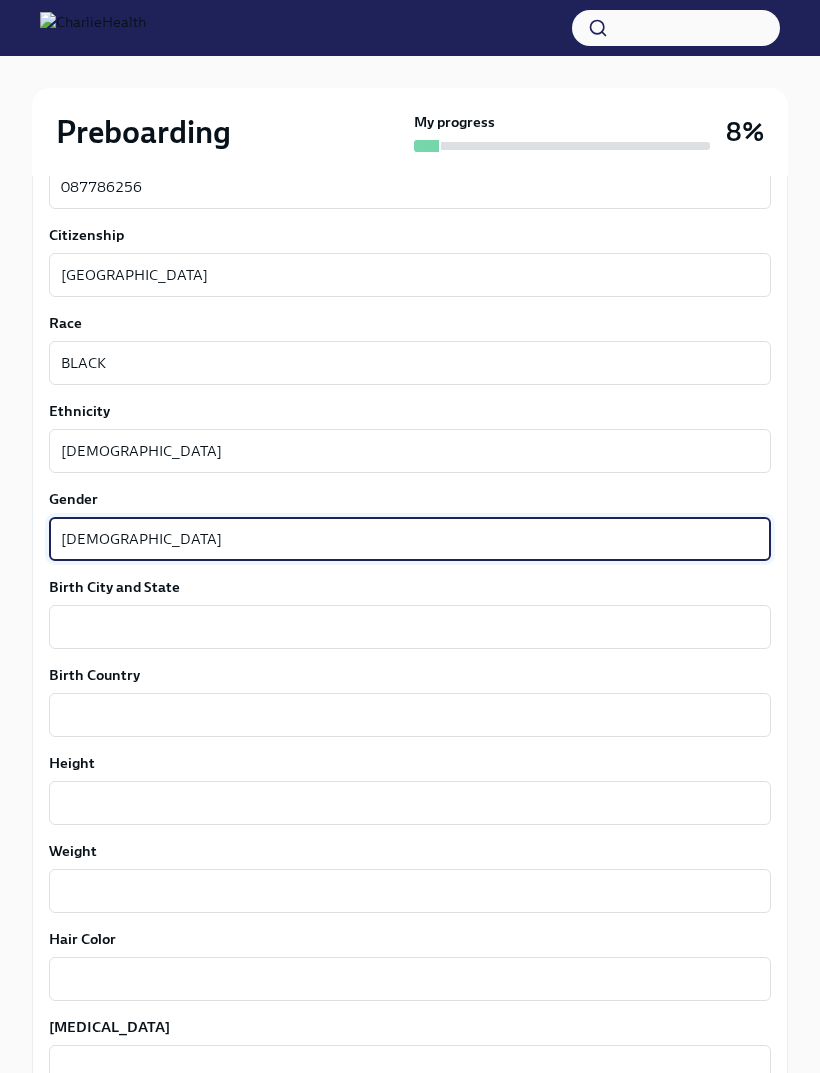 type on "[DEMOGRAPHIC_DATA]" 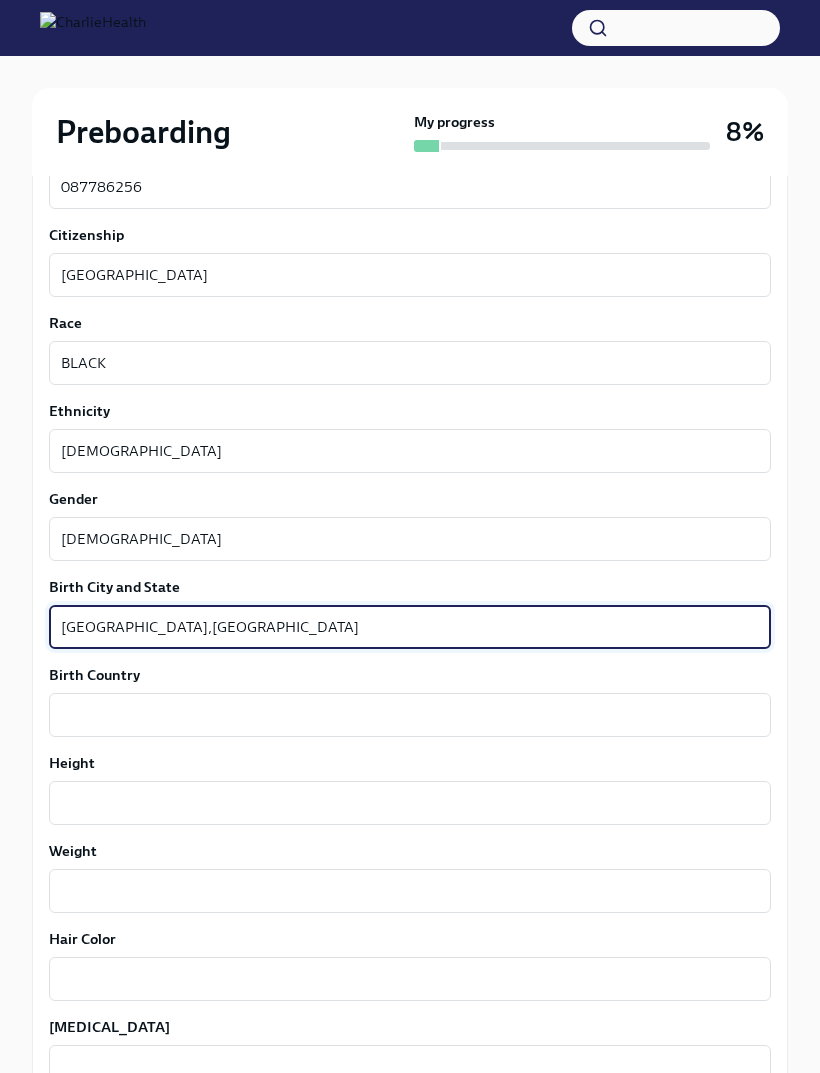 type on "[GEOGRAPHIC_DATA],[GEOGRAPHIC_DATA]" 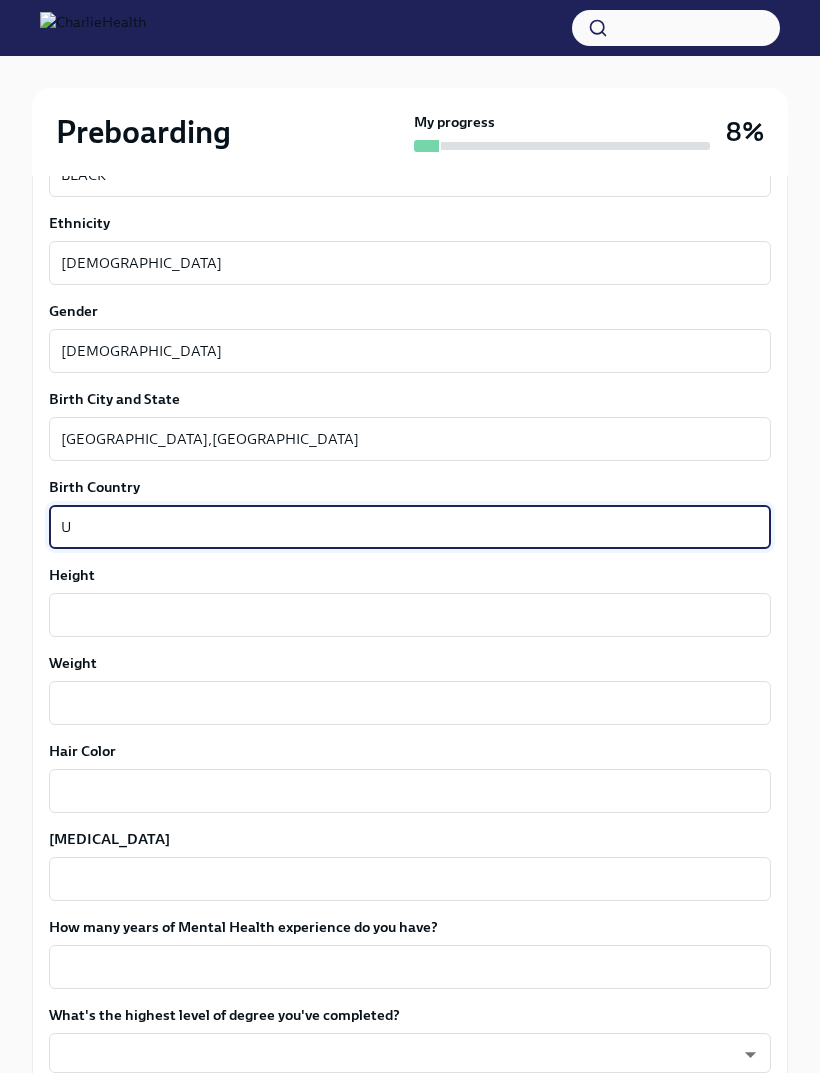 scroll, scrollTop: 1340, scrollLeft: 0, axis: vertical 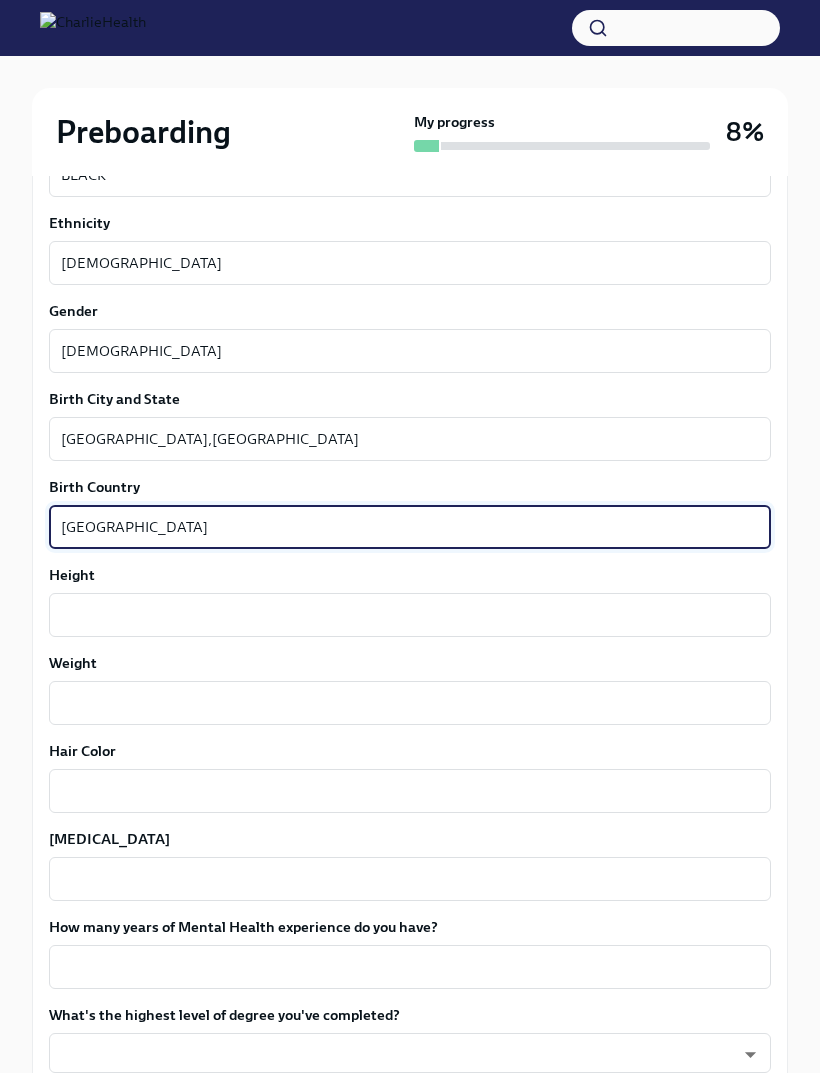 type on "[GEOGRAPHIC_DATA]" 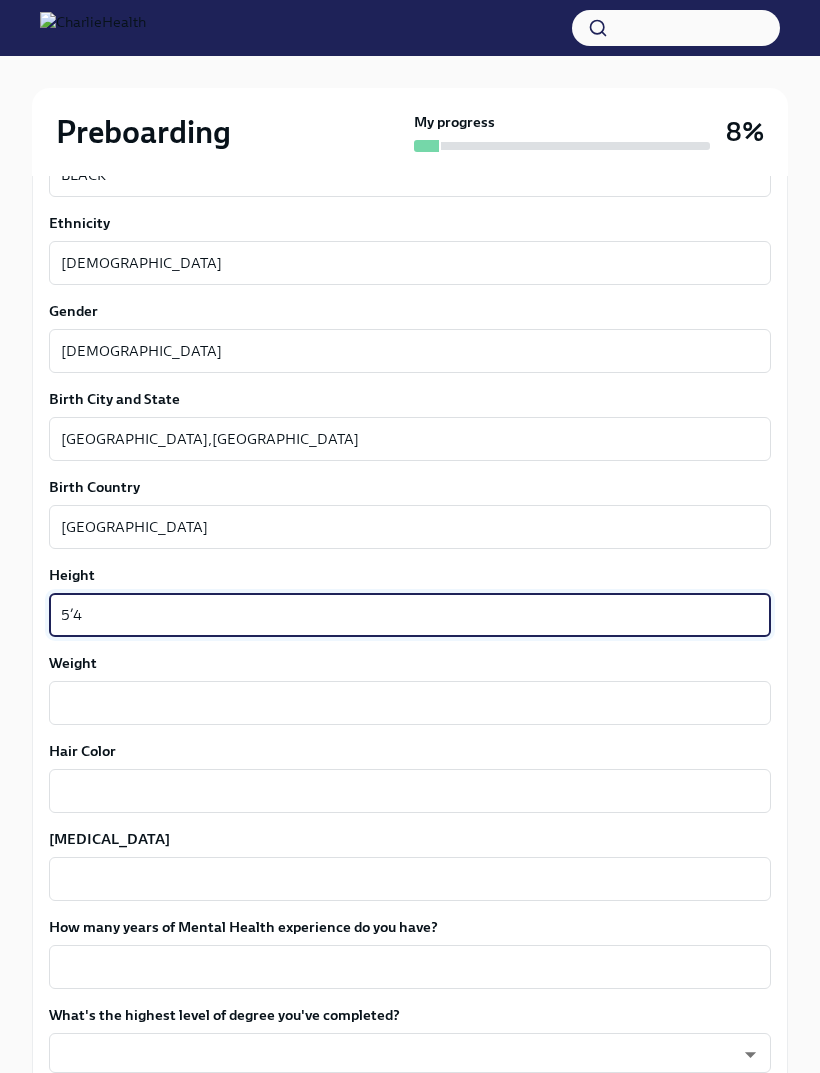 type on "5’4" 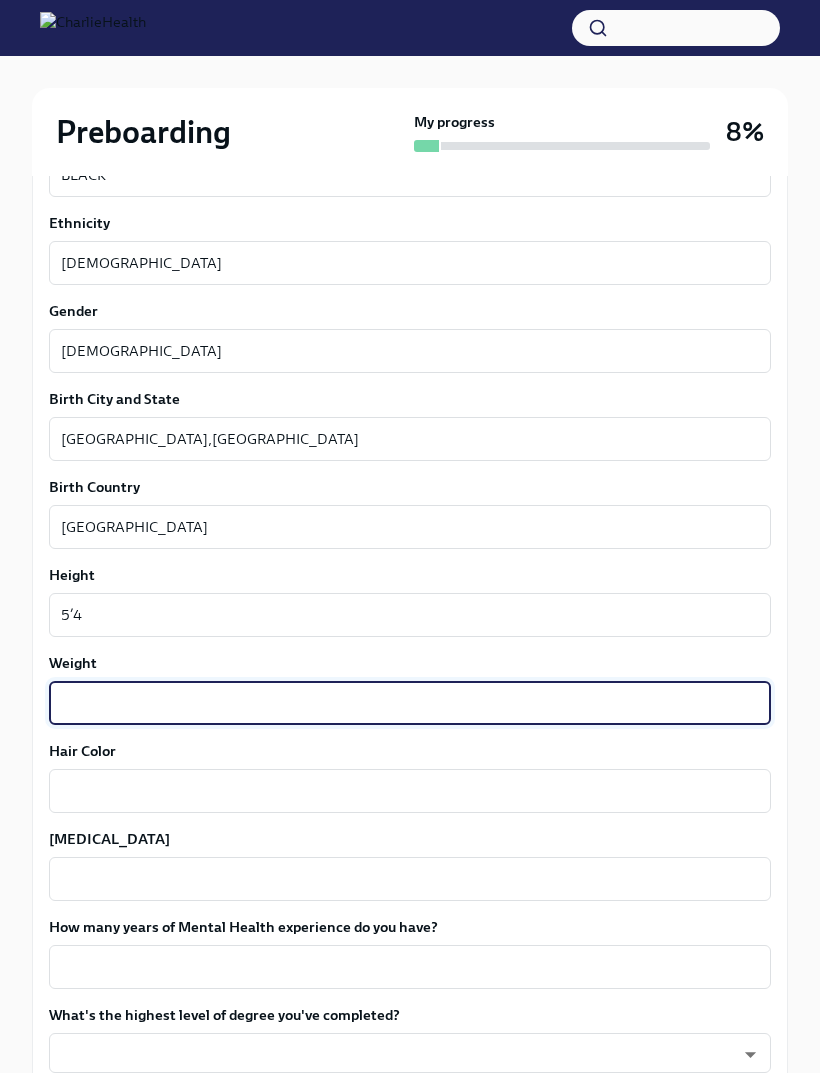 type on "Q" 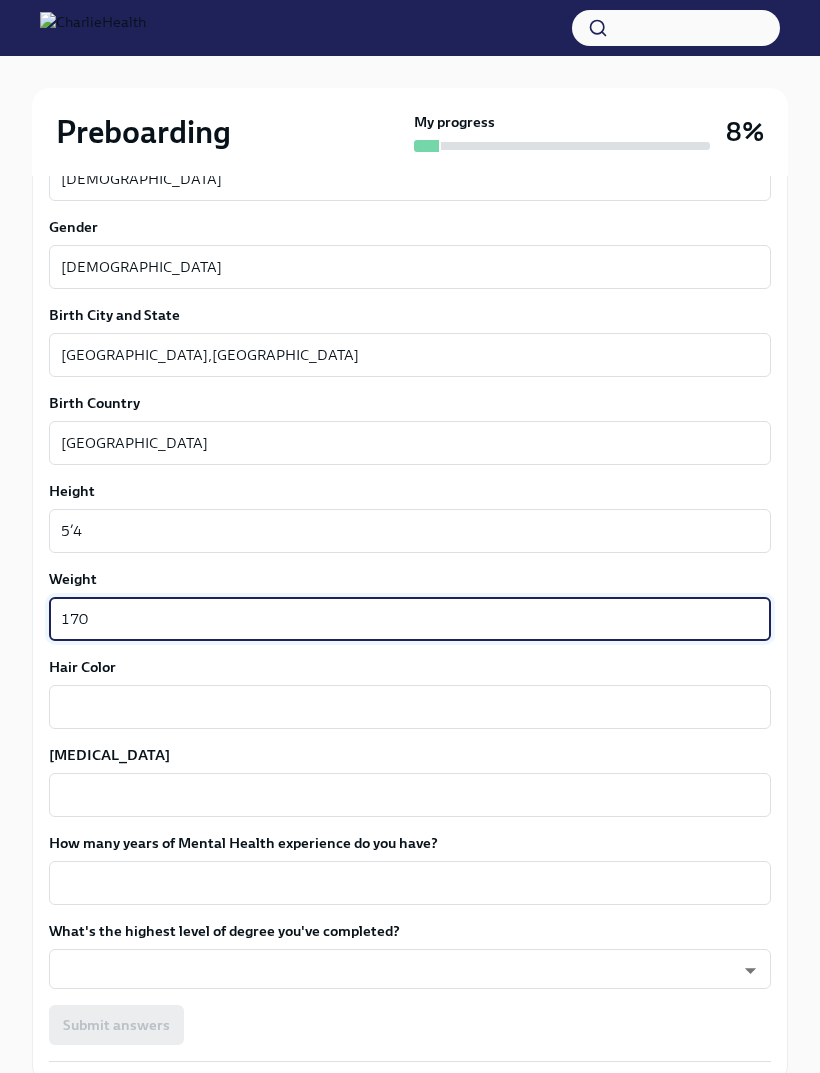 scroll, scrollTop: 1502, scrollLeft: 0, axis: vertical 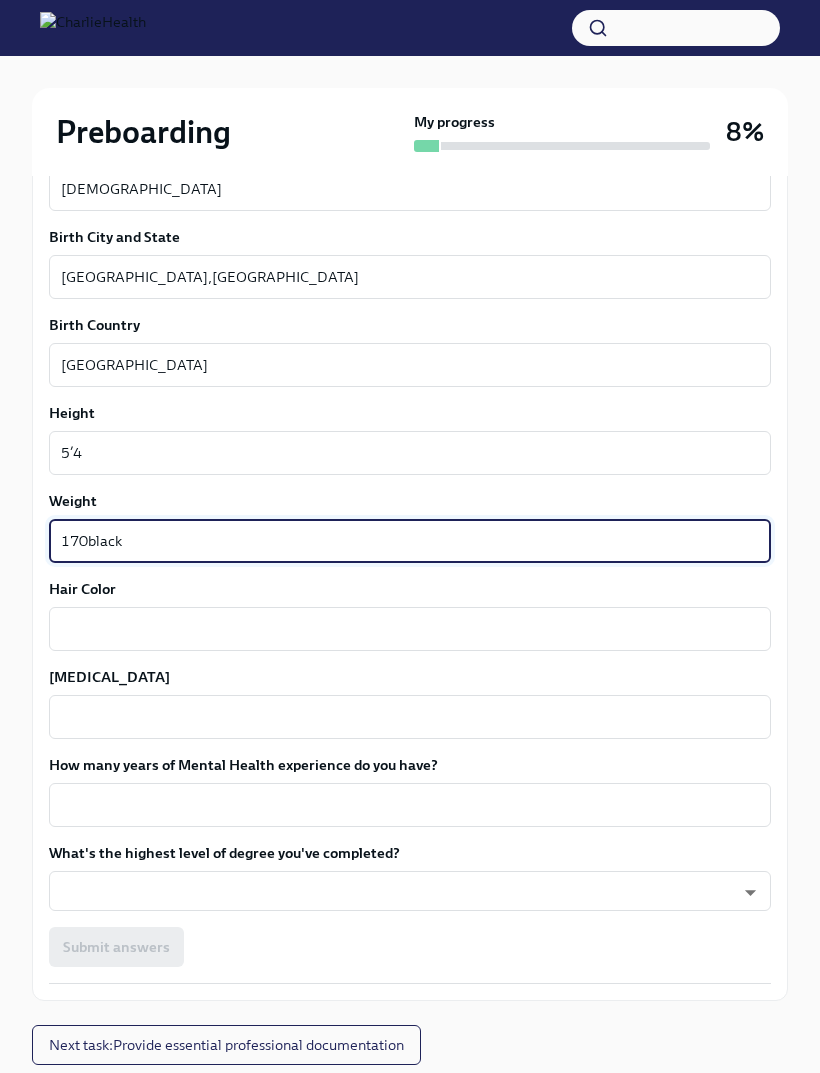 click on "Hair Color" at bounding box center (410, 629) 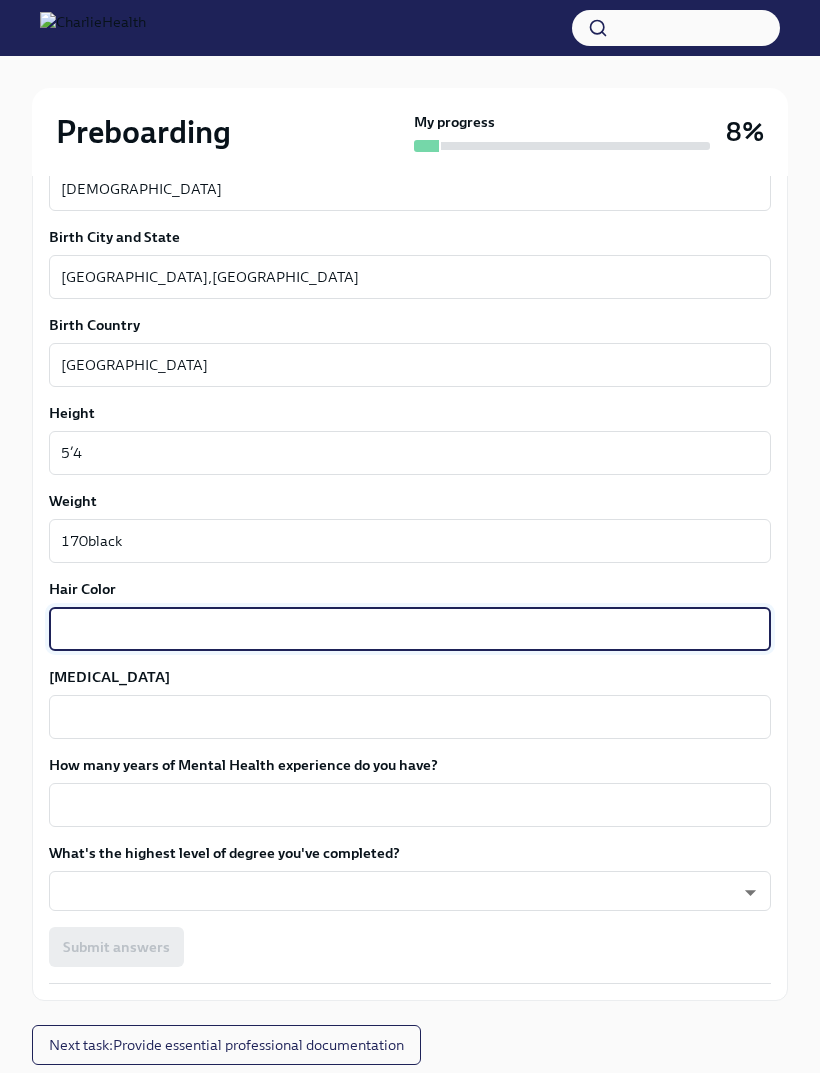 click on "170black" at bounding box center (410, 541) 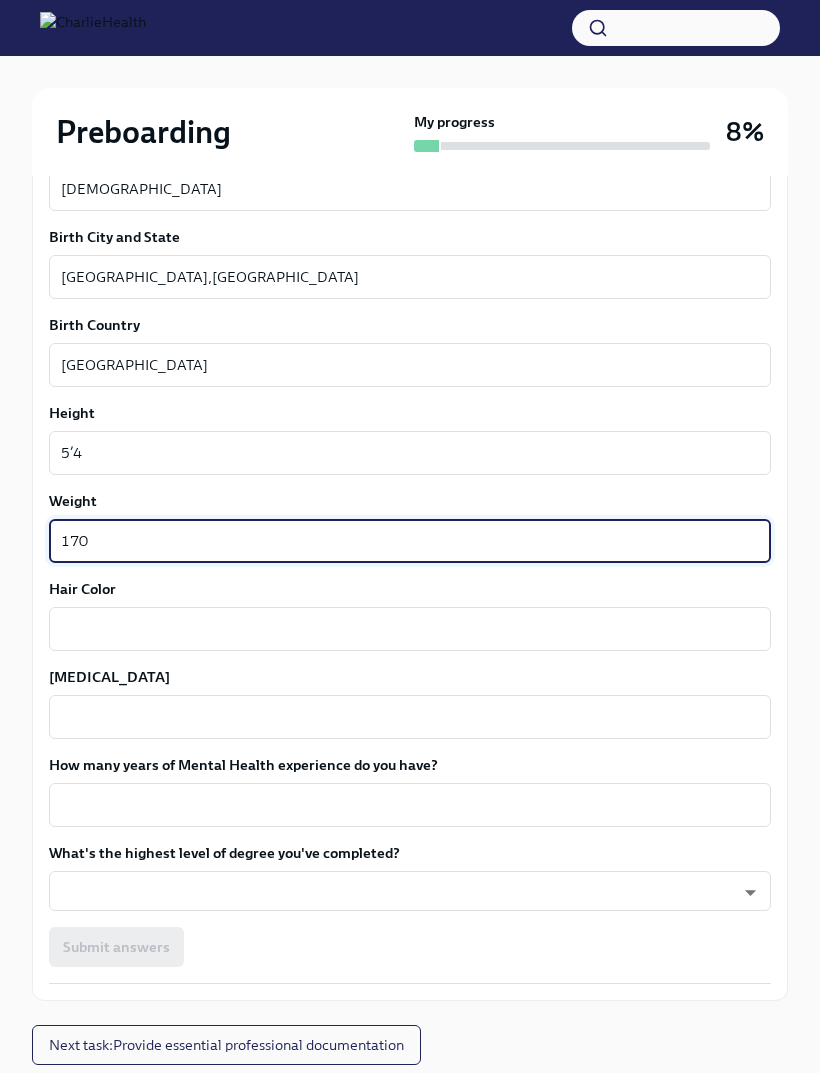 type on "170" 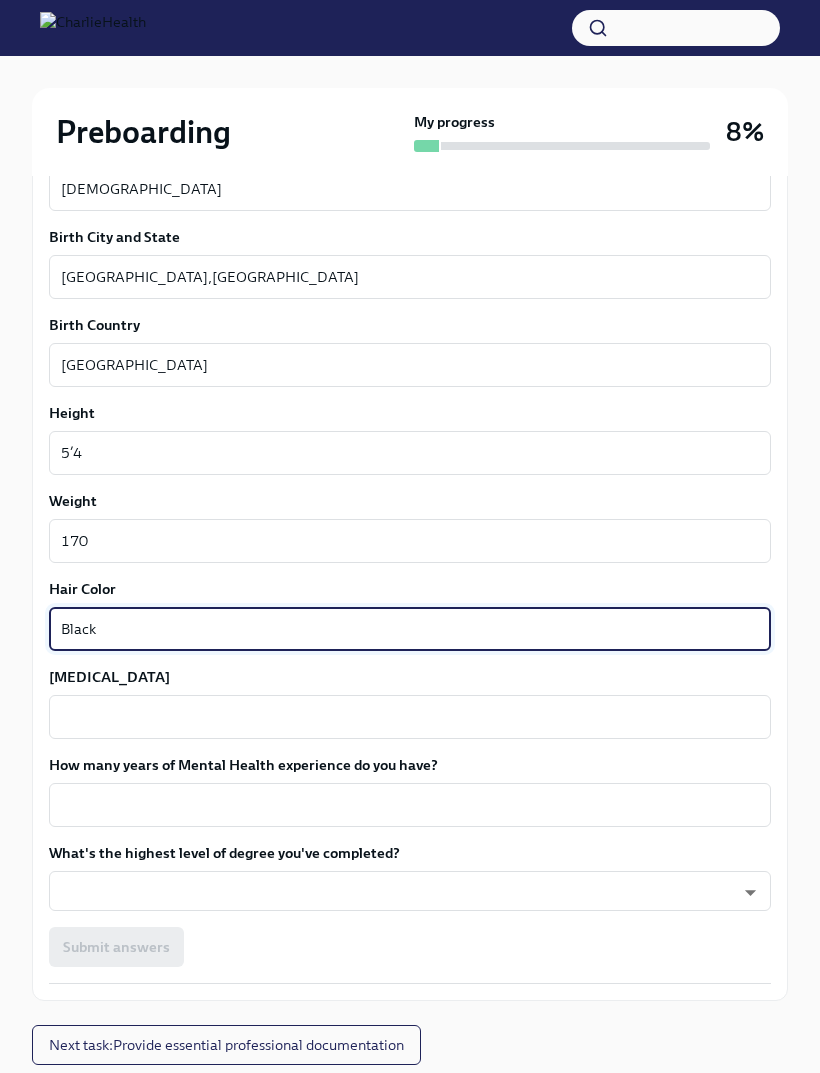 type on "Black" 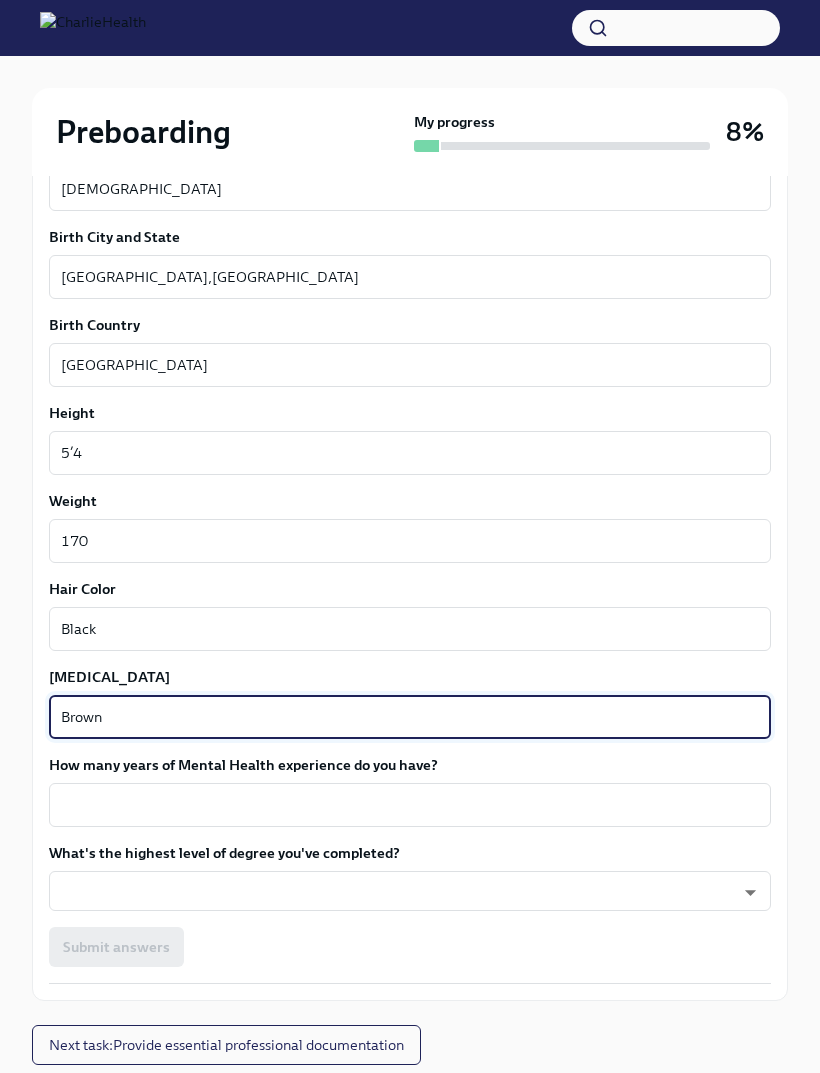 type on "Brown" 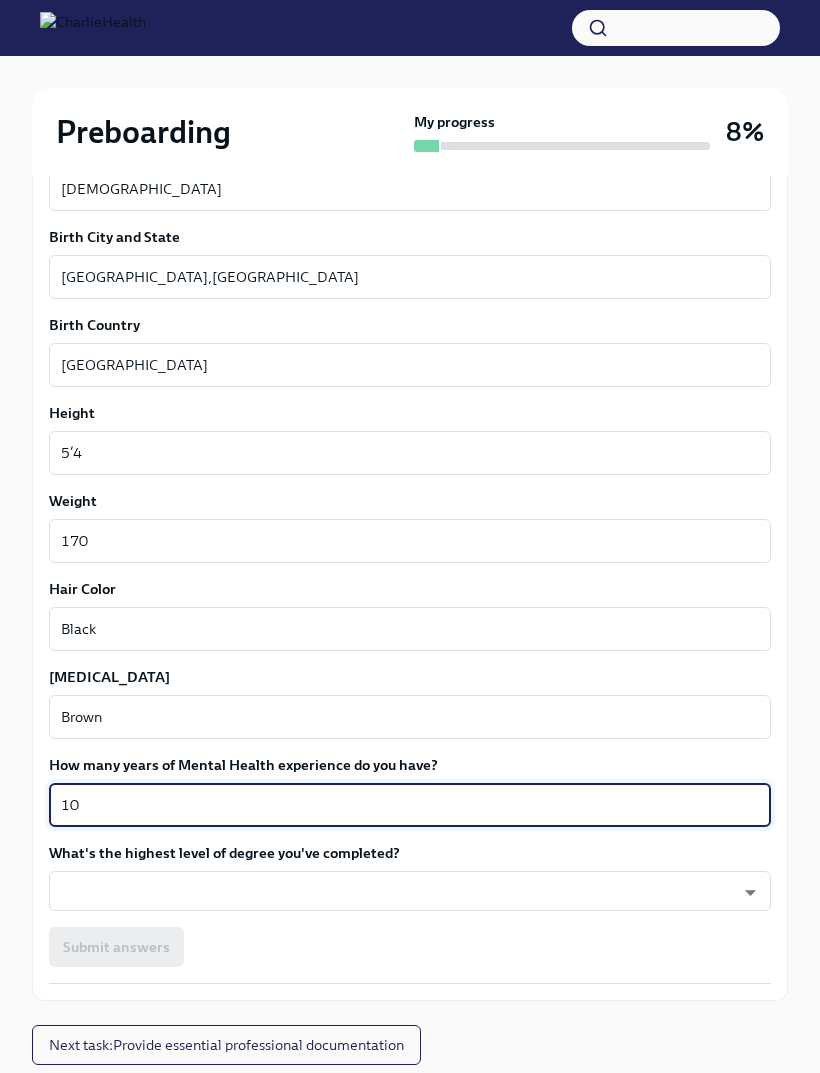 type on "10" 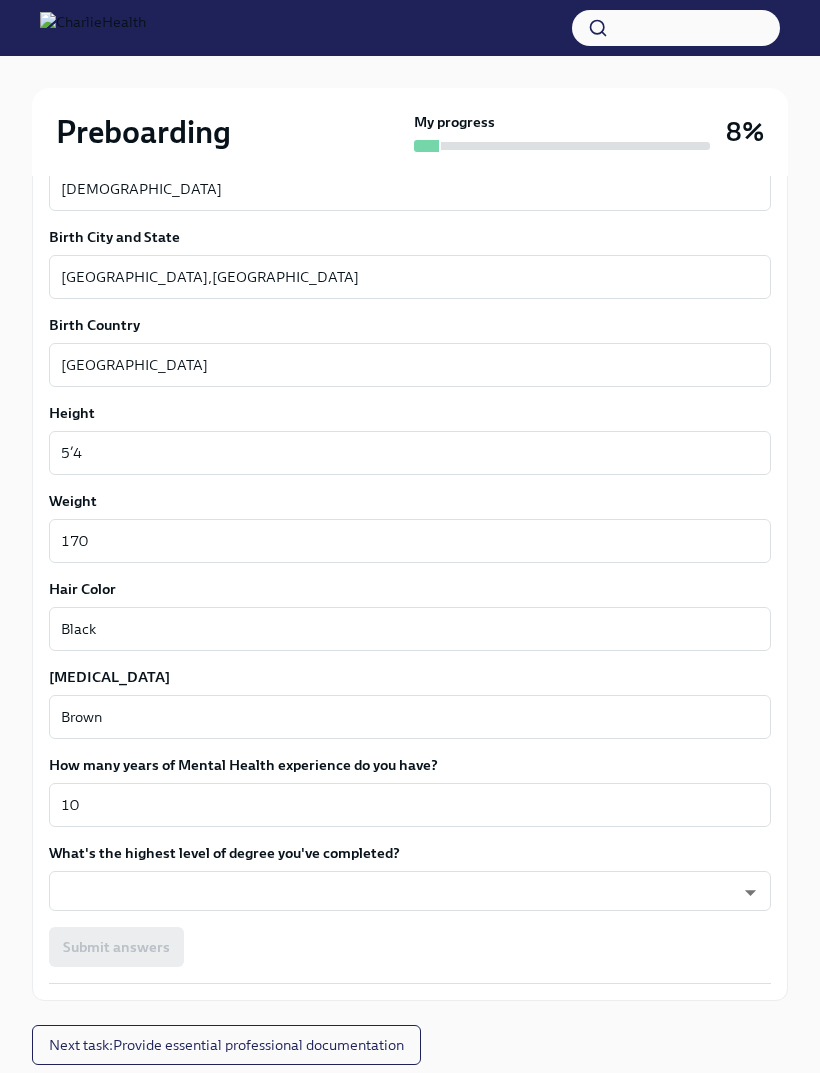 click on "Preboarding My progress 8% 7 To do tasks Fill out the onboarding form To Do Due  in a day We need some info from you to start setting you up in payroll and other systems.  Please fill out this form ASAP  Please note each field needs to be completed in order for you to submit.
Note : Please fill out this form as accurately as possible. Several states require specific demographic information that we have to input on your behalf. We understand that some of these questions feel personal to answer, and we appreciate your understanding that this is required for compliance clearance. About you Your preferred first name Hope x ​ Your legal last name [PERSON_NAME] x ​ Please provide any previous names/ aliases-put None if N/A N/A x ​ Street Address 1 [STREET_ADDRESS] Address 2 ​ Postal Code [GEOGRAPHIC_DATA] ​ State/Region [GEOGRAPHIC_DATA] ​ Country [DEMOGRAPHIC_DATA] ​ Date of Birth (MM/DD/YYYY) [DEMOGRAPHIC_DATA] x ​ Your Social Security Number 087786256 x ​ Citizenship [DEMOGRAPHIC_DATA] x ​ Race BLACK x ​ Ethnicity" at bounding box center (410, -183) 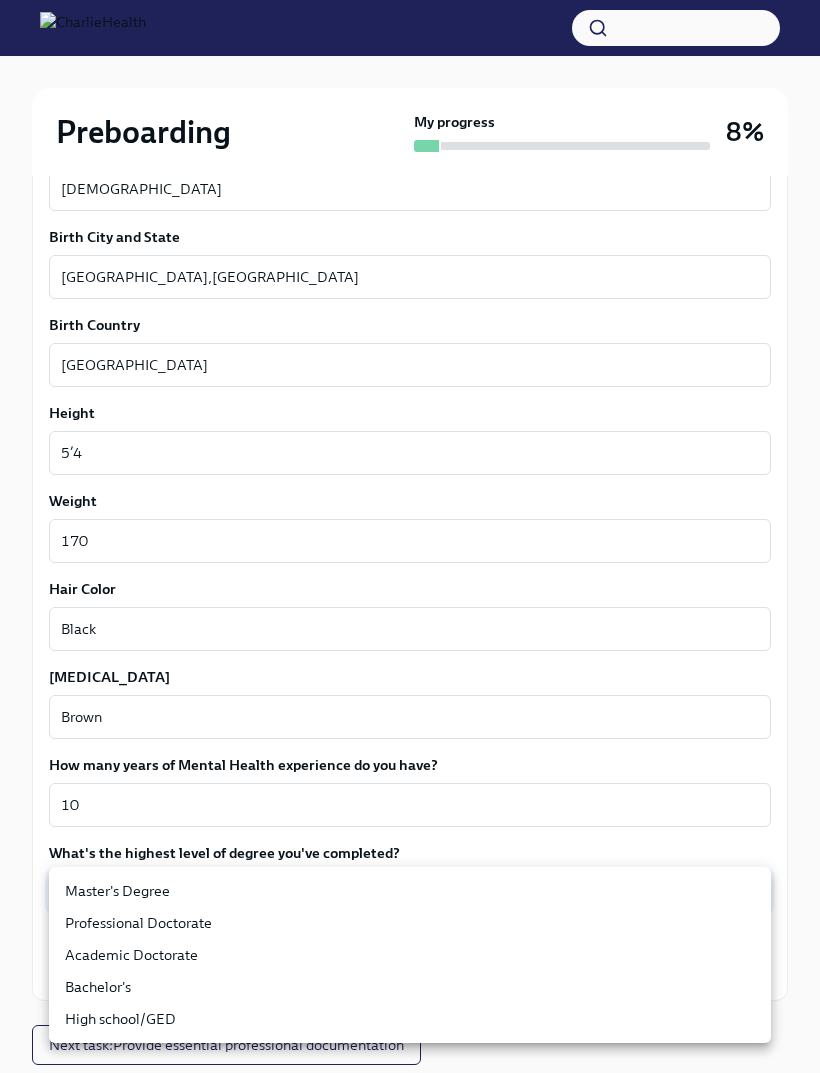 click on "Master's Degree" at bounding box center [410, 891] 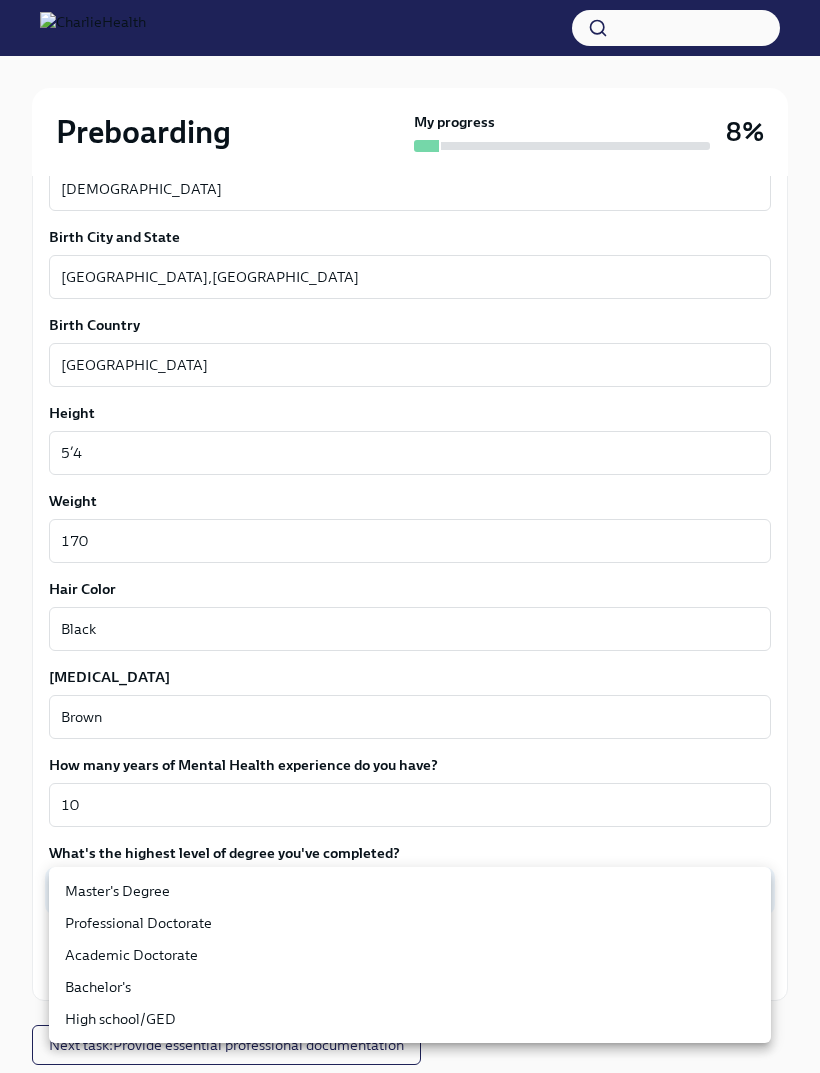 type on "2vBr-ghkD" 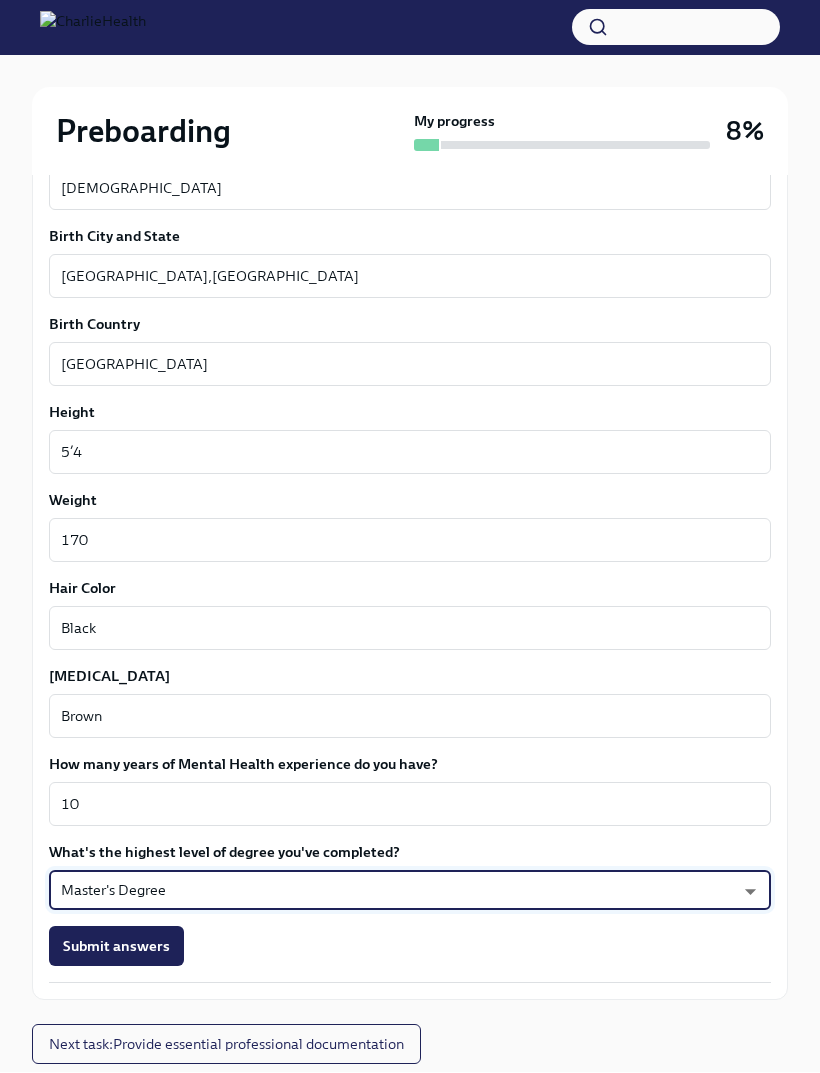 click on "Submit answers" at bounding box center [116, 947] 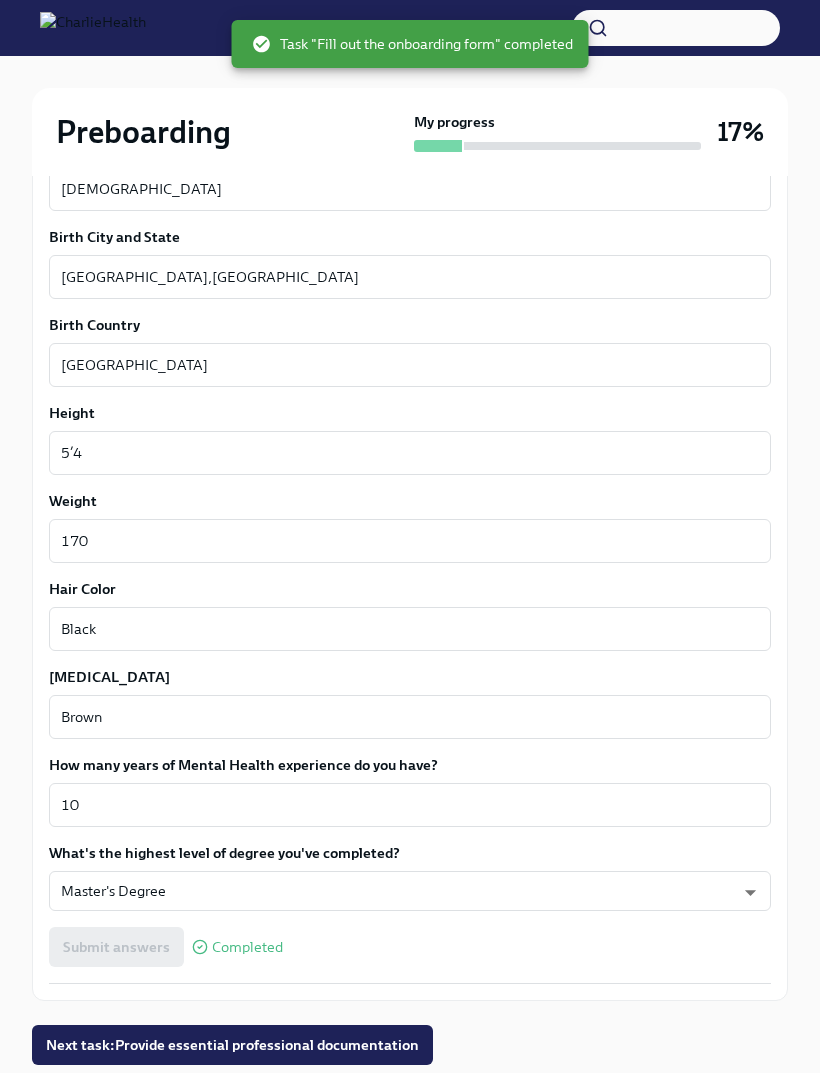 click on "Next task :  Provide essential professional documentation" at bounding box center (232, 1045) 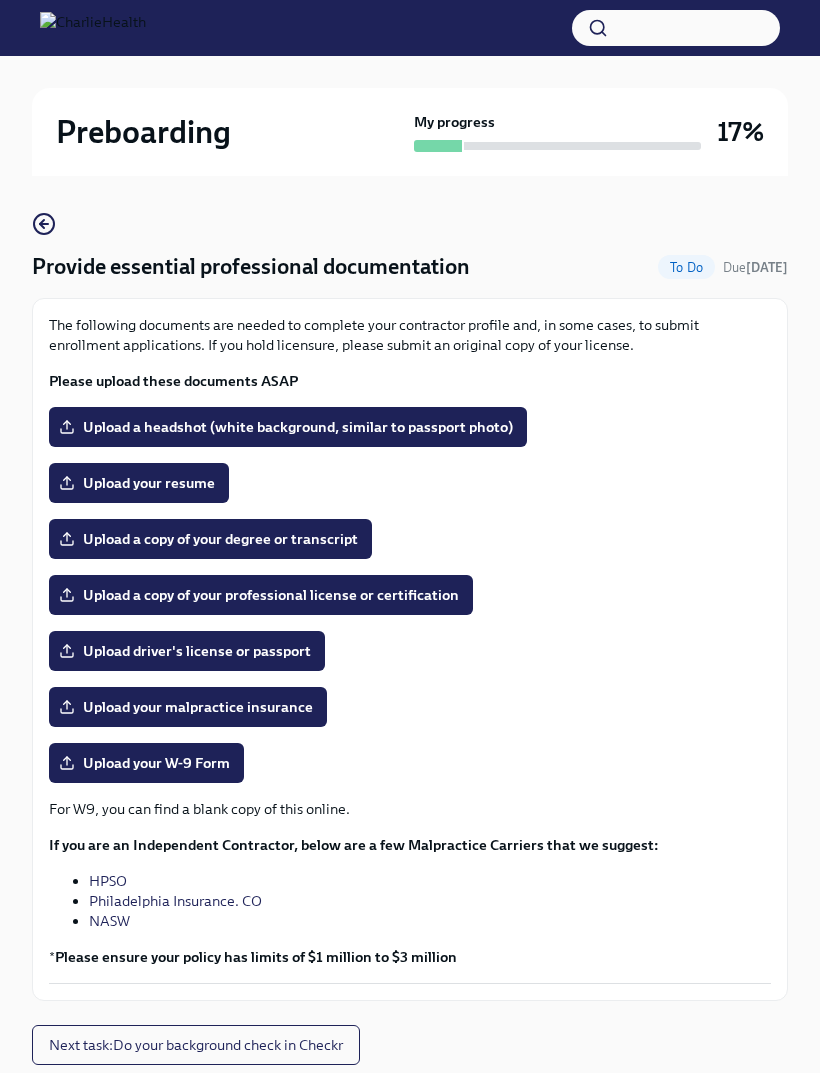 click on "Upload your resume" at bounding box center (139, 483) 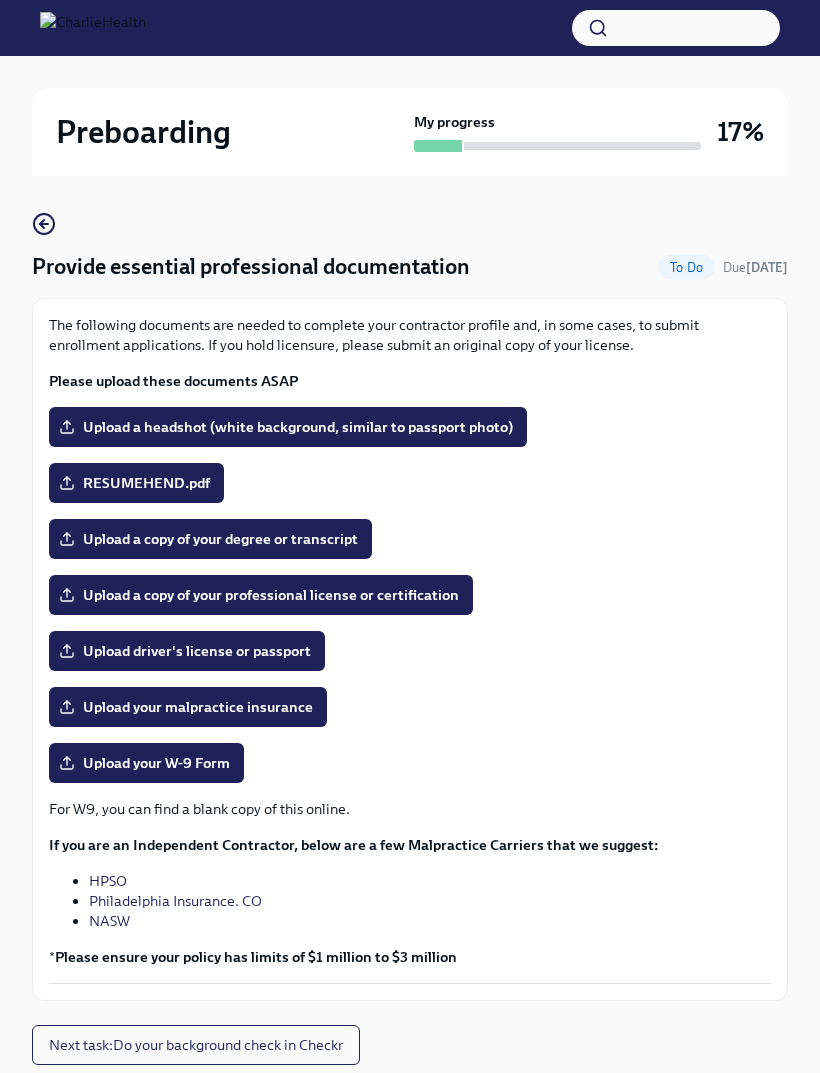 scroll, scrollTop: 78, scrollLeft: 0, axis: vertical 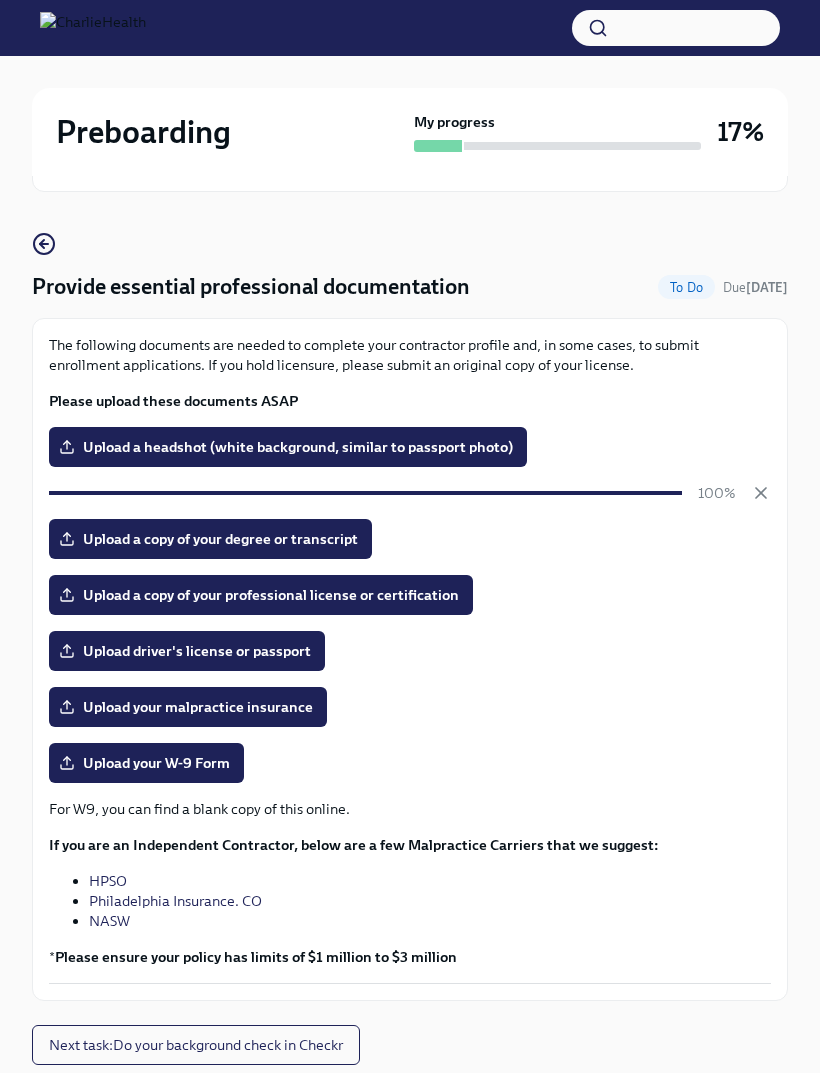 click on "Upload a copy of your degree or transcript" at bounding box center [210, 539] 